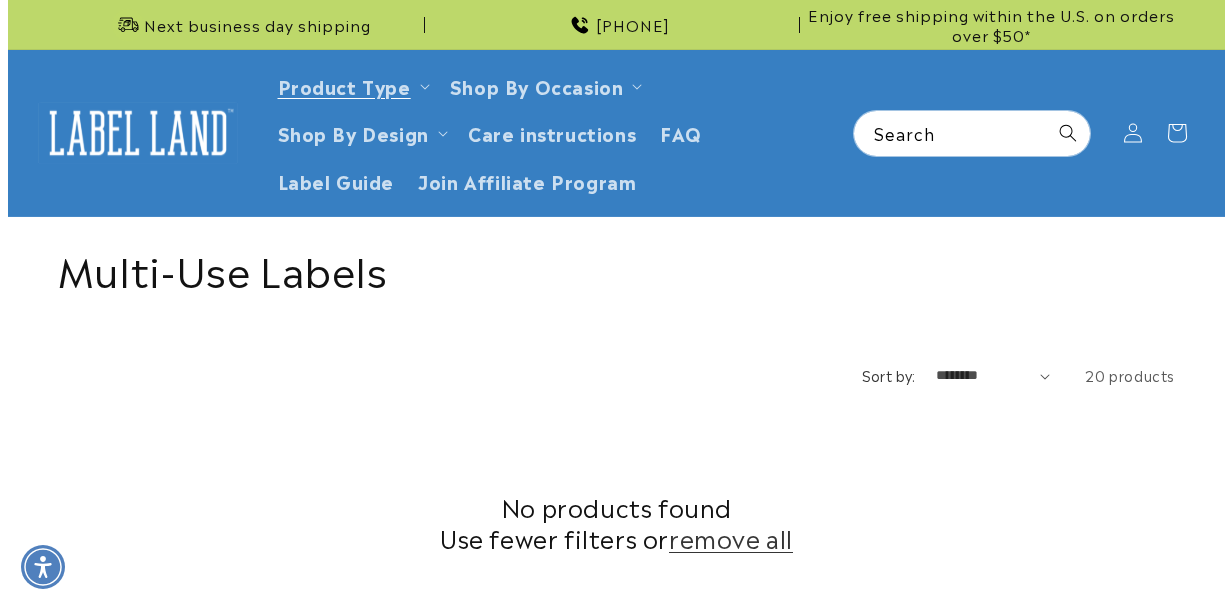 scroll, scrollTop: 0, scrollLeft: 0, axis: both 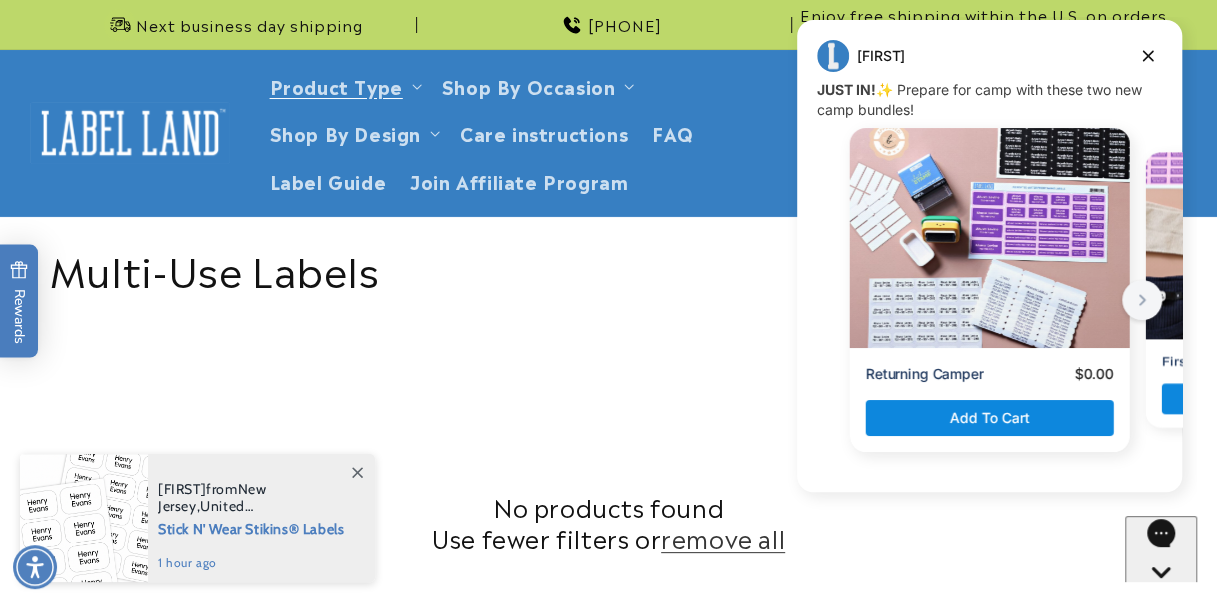 click on "**********" at bounding box center (608, 529) 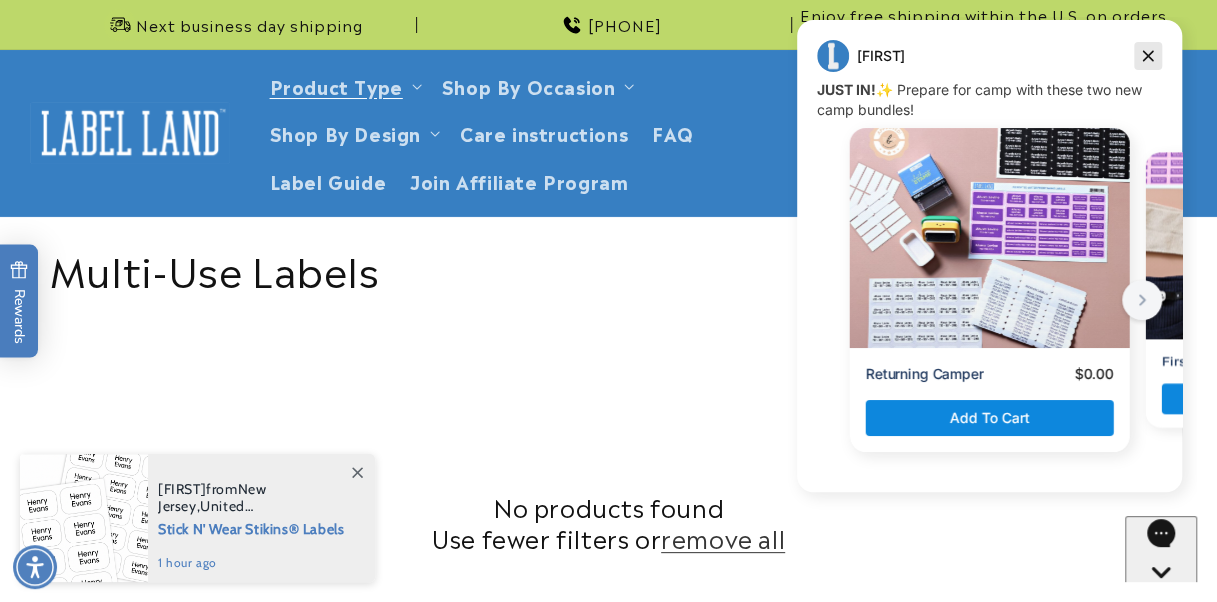 click 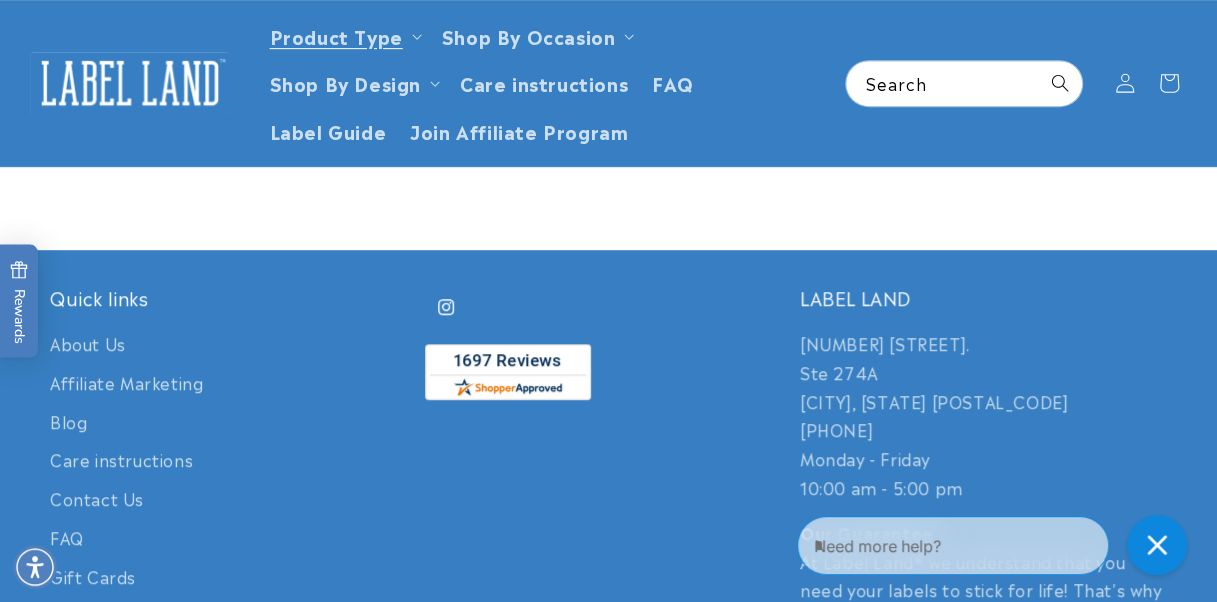 scroll, scrollTop: 0, scrollLeft: 0, axis: both 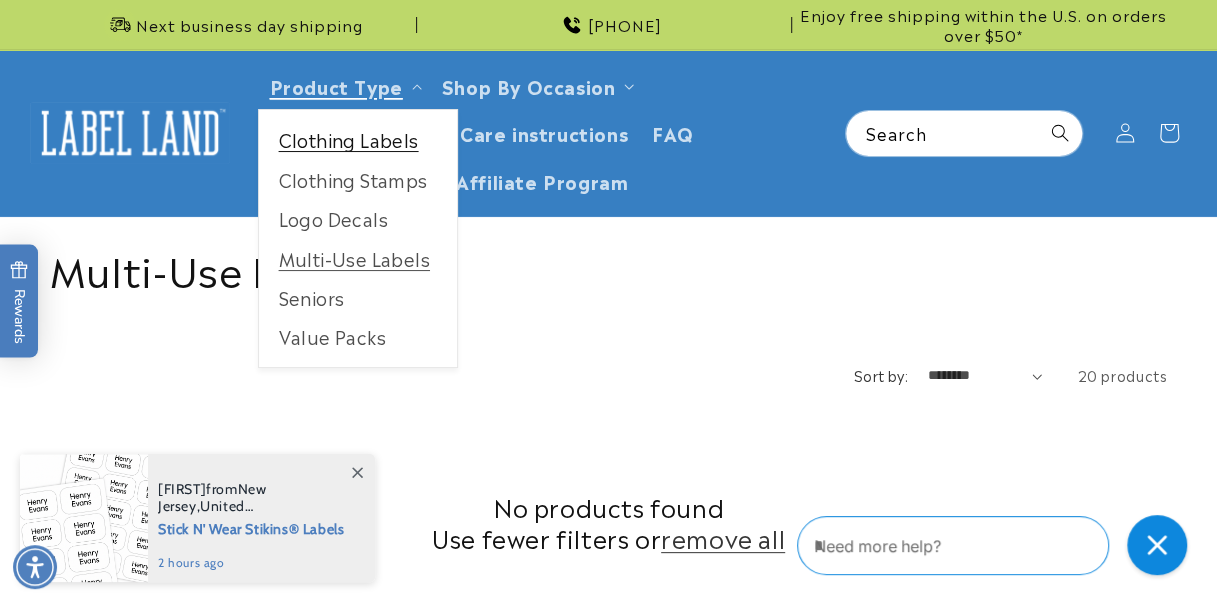 click on "Clothing Labels" at bounding box center [358, 139] 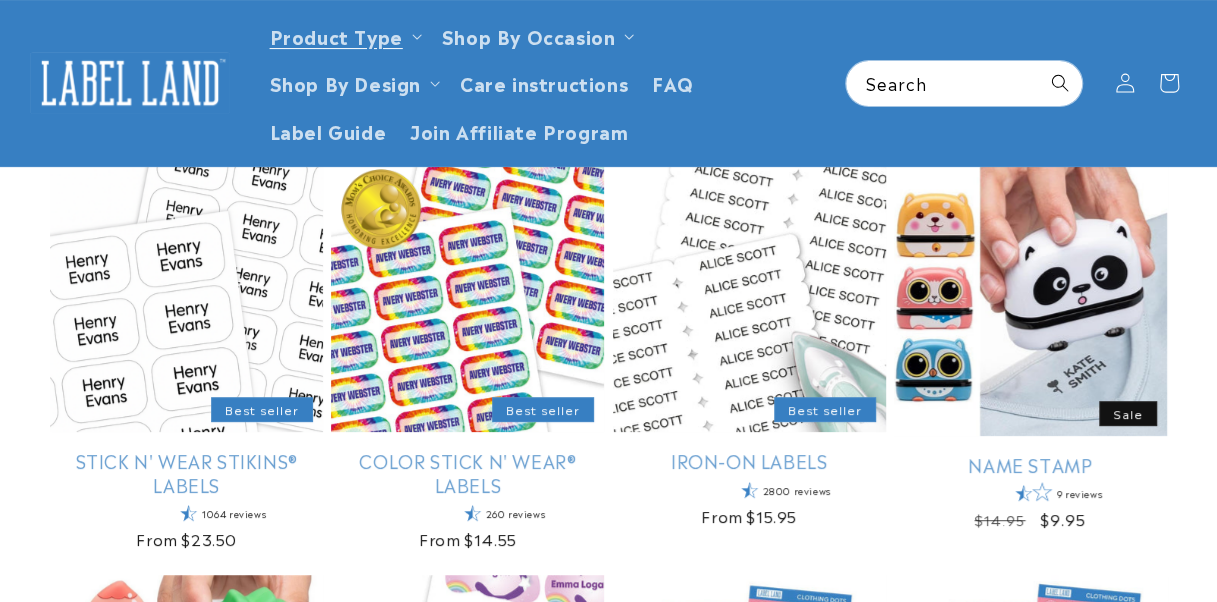 scroll, scrollTop: 248, scrollLeft: 0, axis: vertical 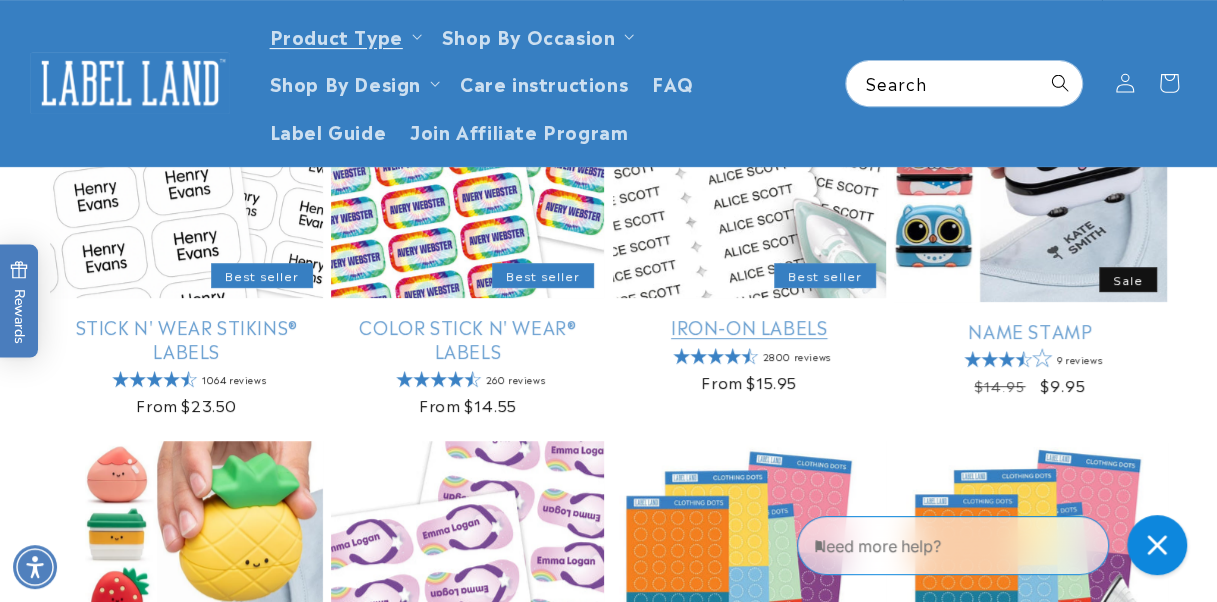 click on "Iron-On Labels" at bounding box center (749, 326) 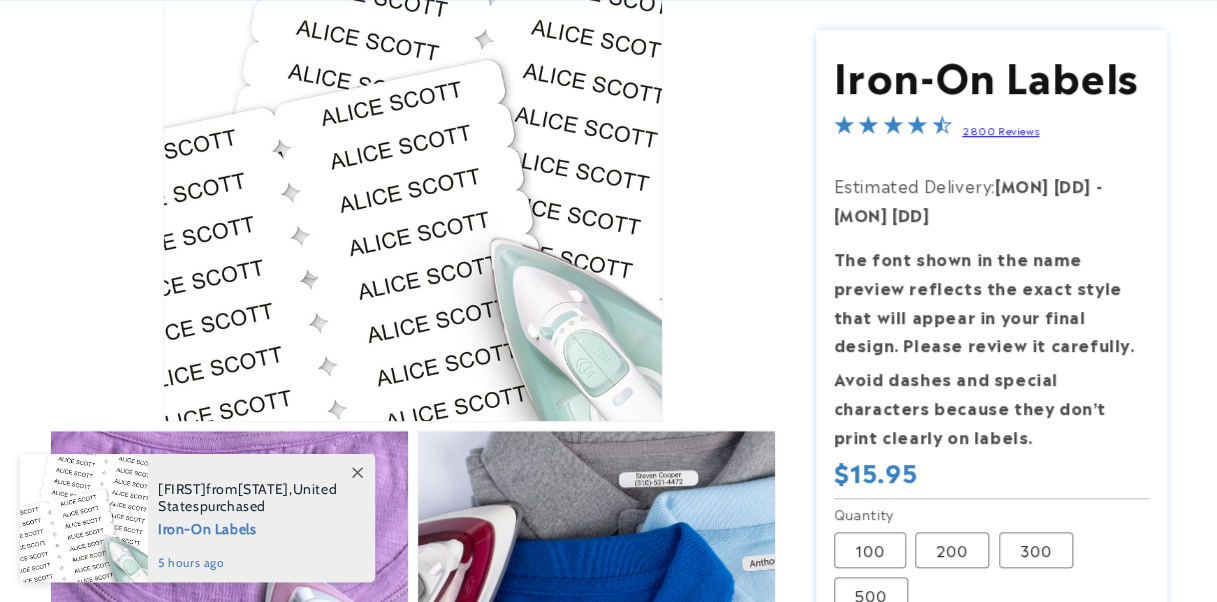 scroll, scrollTop: 332, scrollLeft: 0, axis: vertical 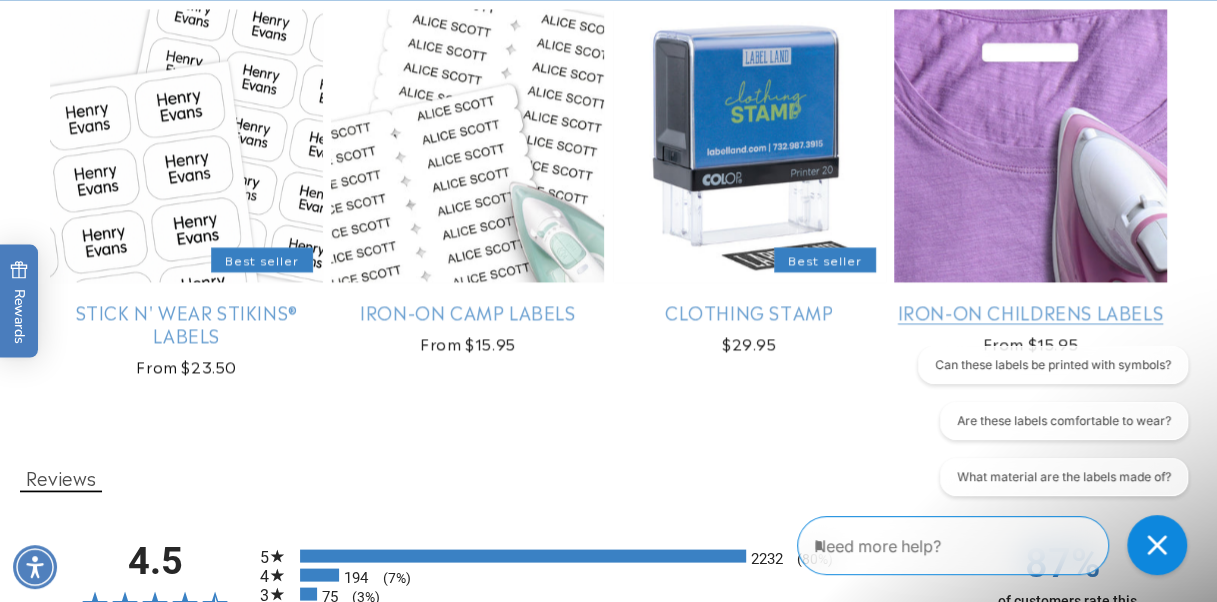click on "Iron-On Childrens Labels" at bounding box center (1030, 311) 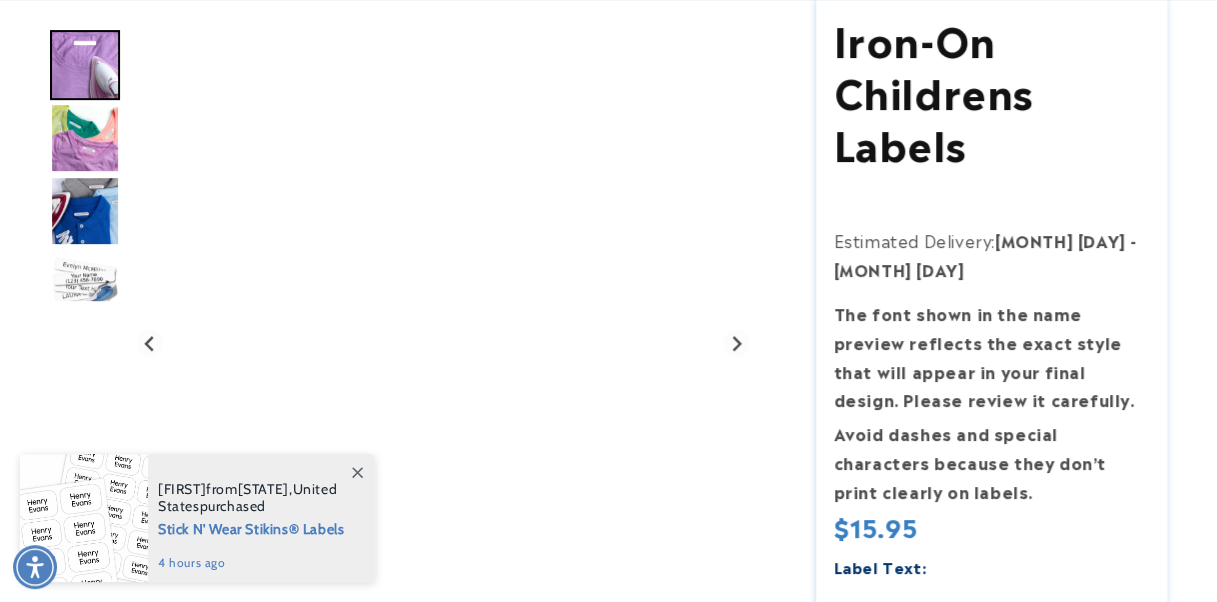 scroll, scrollTop: 250, scrollLeft: 0, axis: vertical 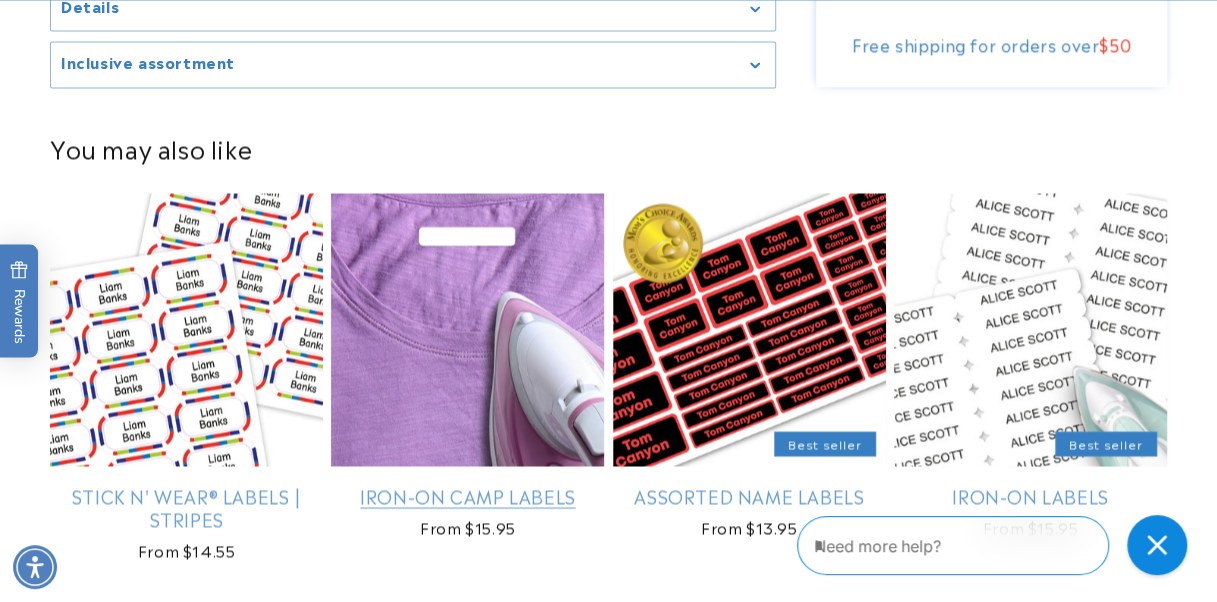 click on "Iron-On Camp Labels" at bounding box center (467, 495) 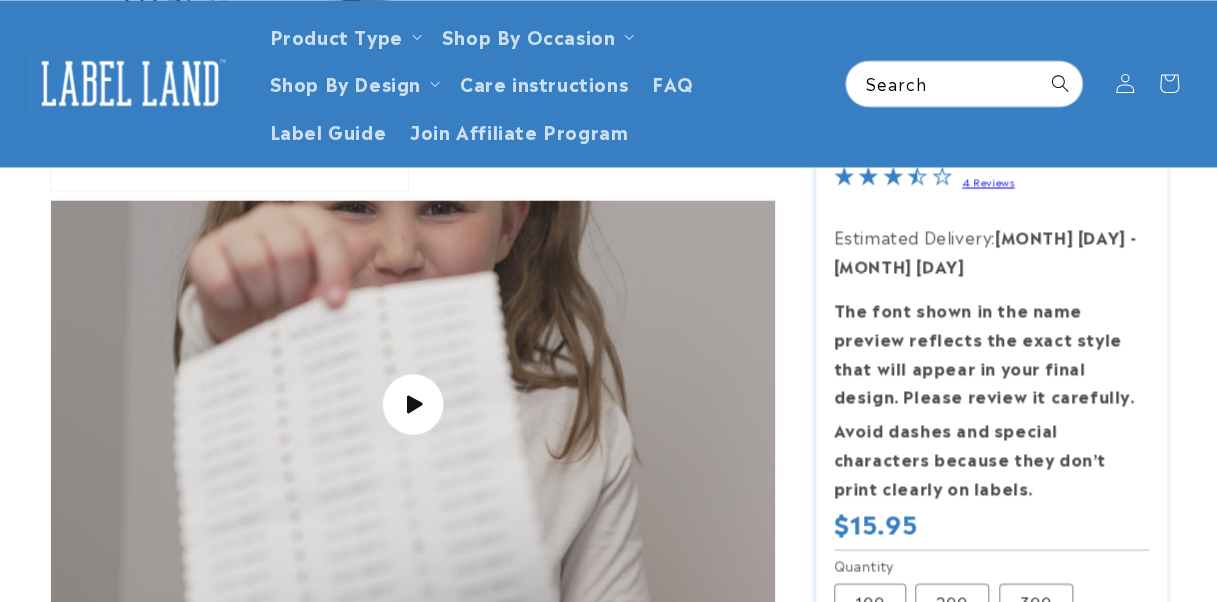 scroll, scrollTop: 899, scrollLeft: 0, axis: vertical 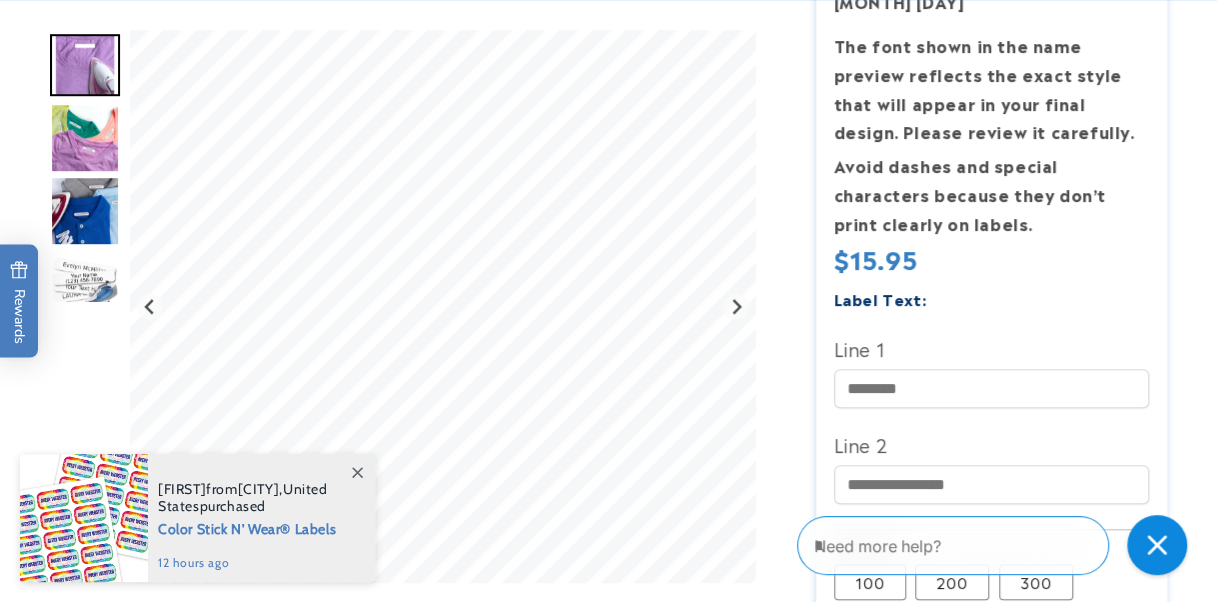 click at bounding box center (85, 284) 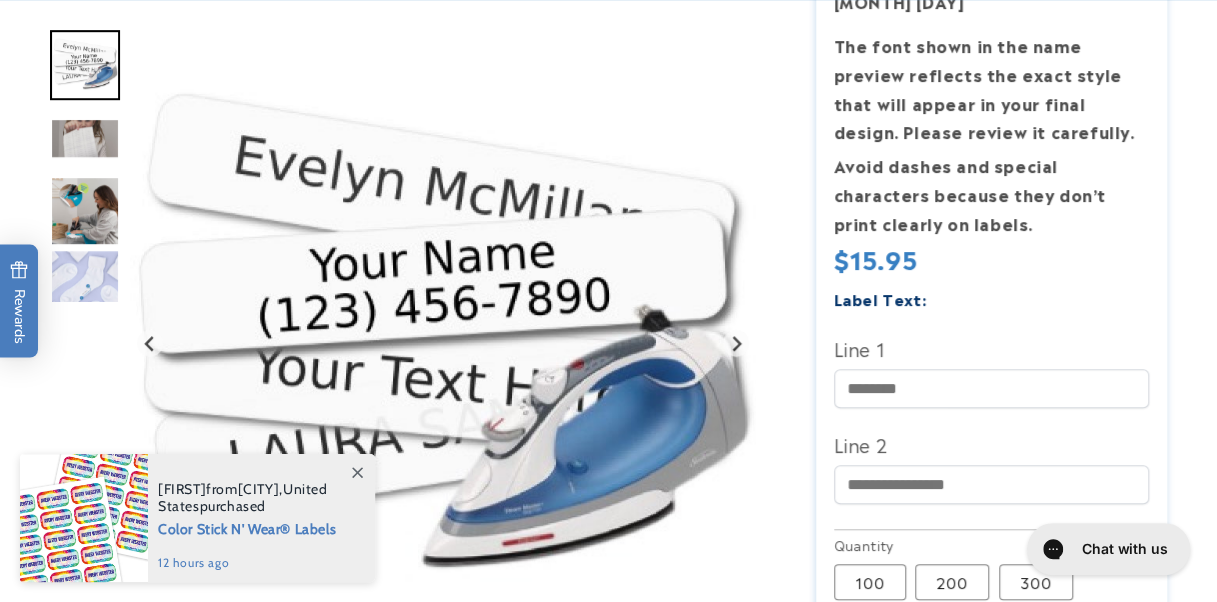 click at bounding box center [85, 137] 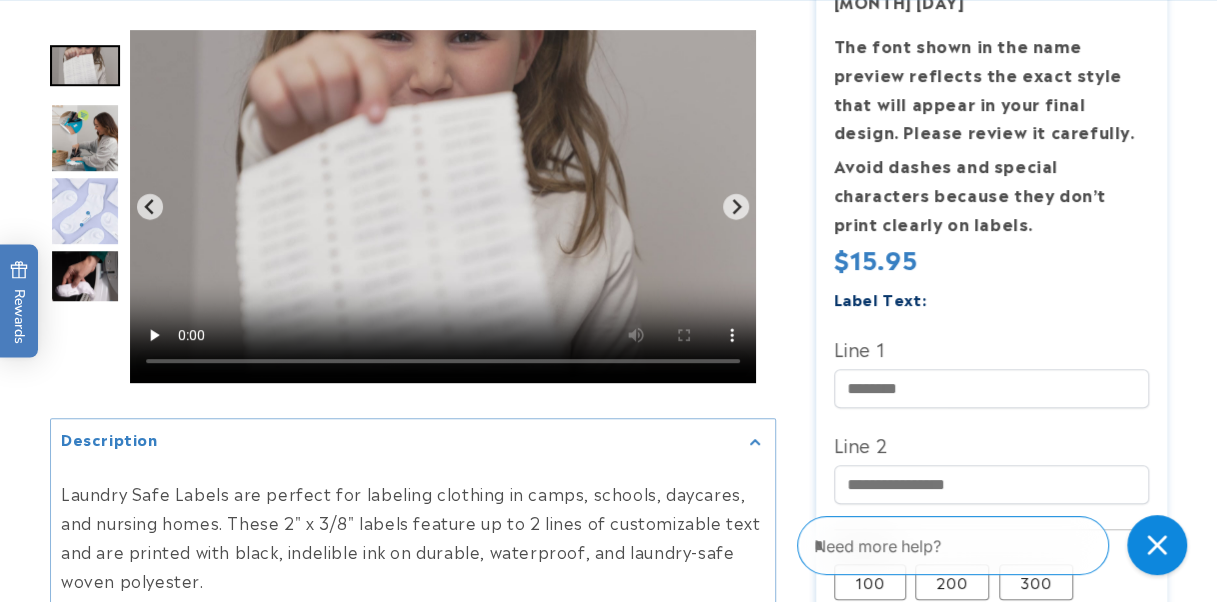 click at bounding box center [85, 284] 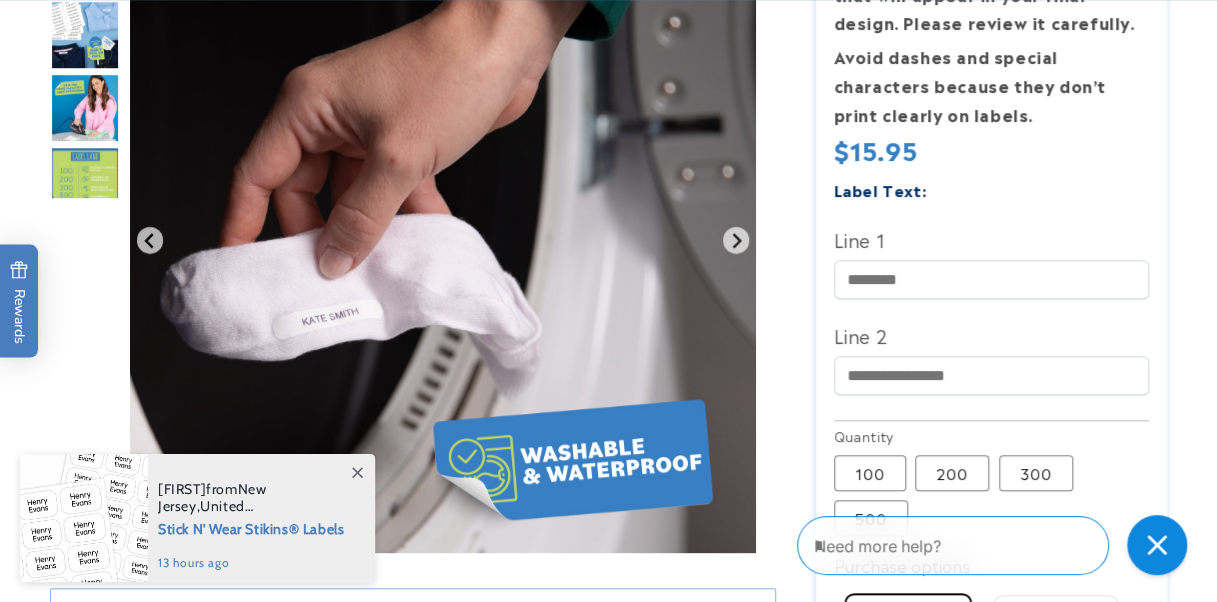scroll, scrollTop: 642, scrollLeft: 0, axis: vertical 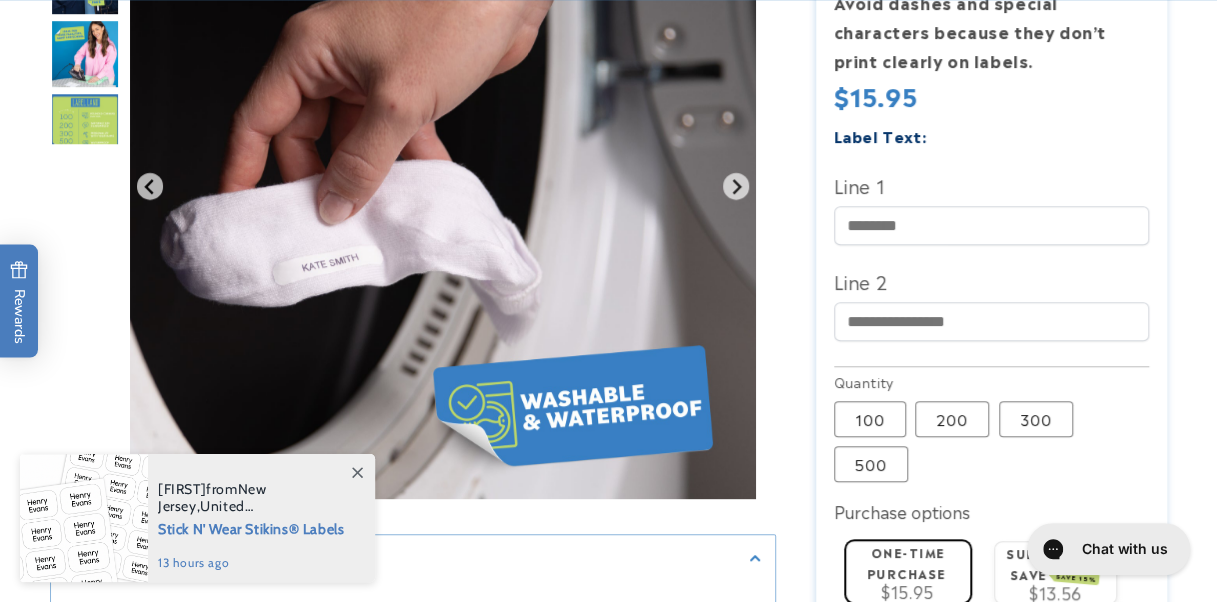 click 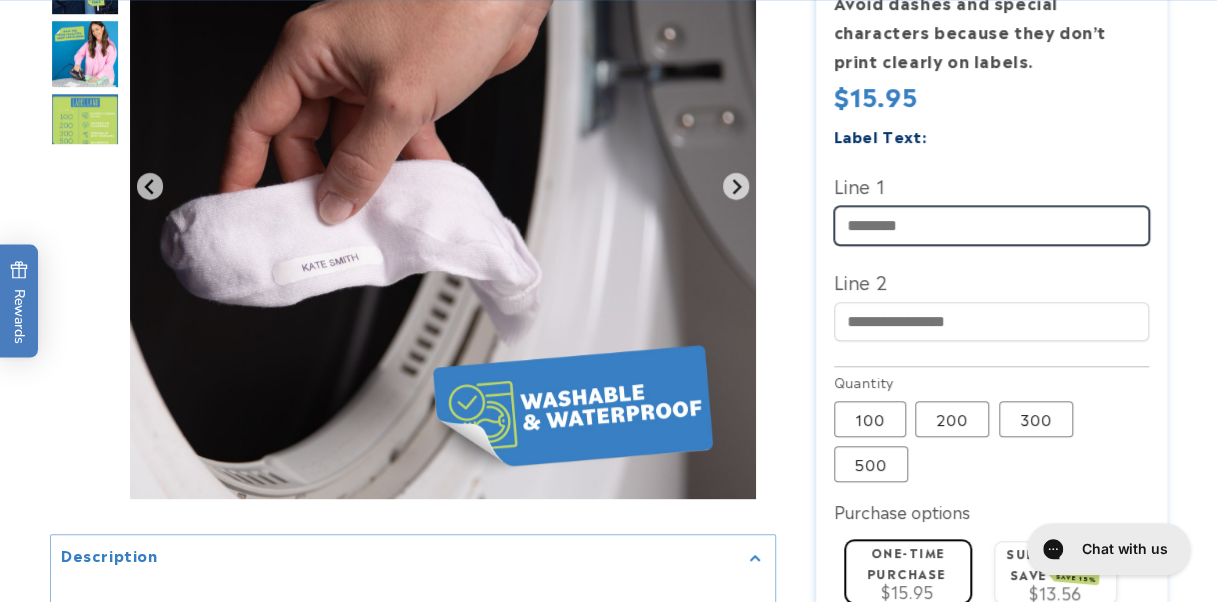 click on "Line 1" at bounding box center [992, 225] 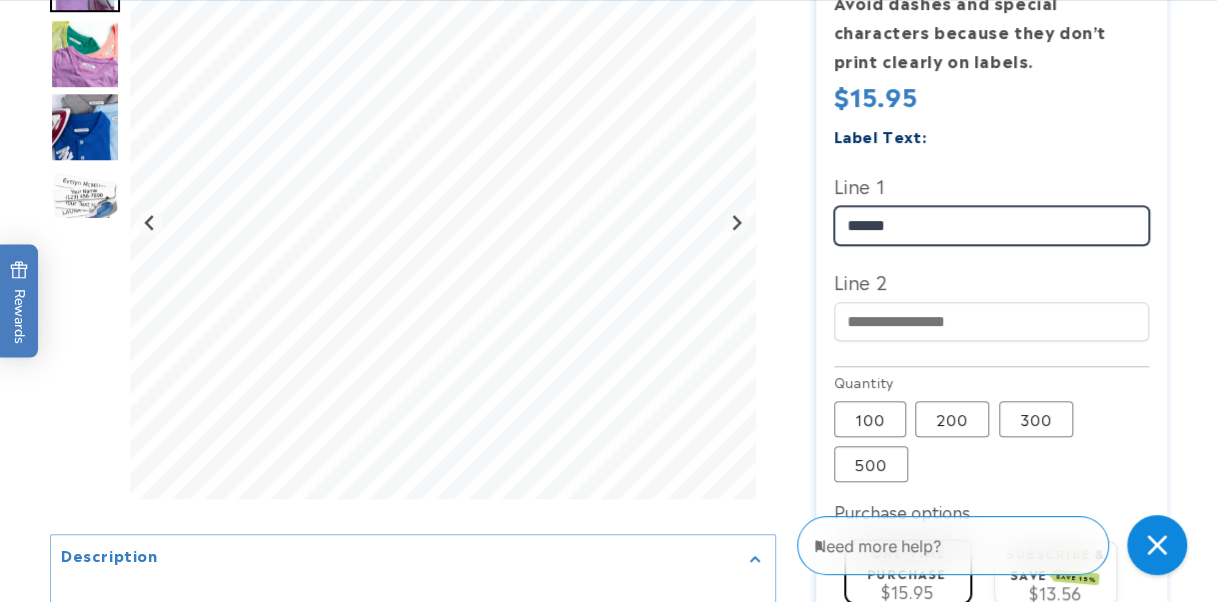 type on "******" 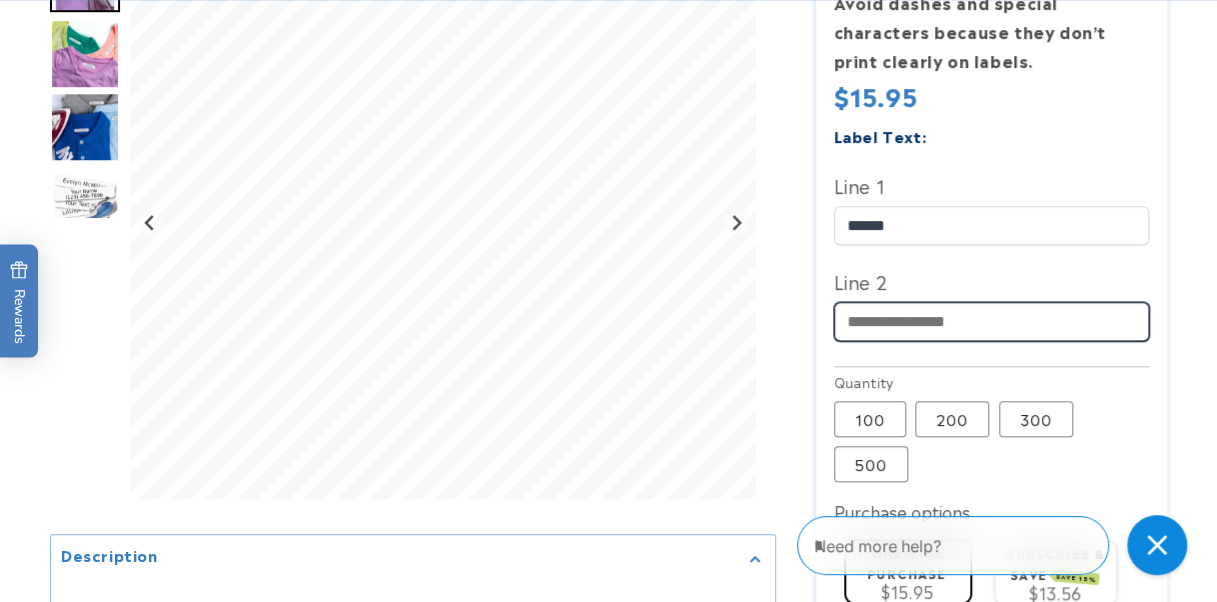 click on "Line 2" at bounding box center (992, 321) 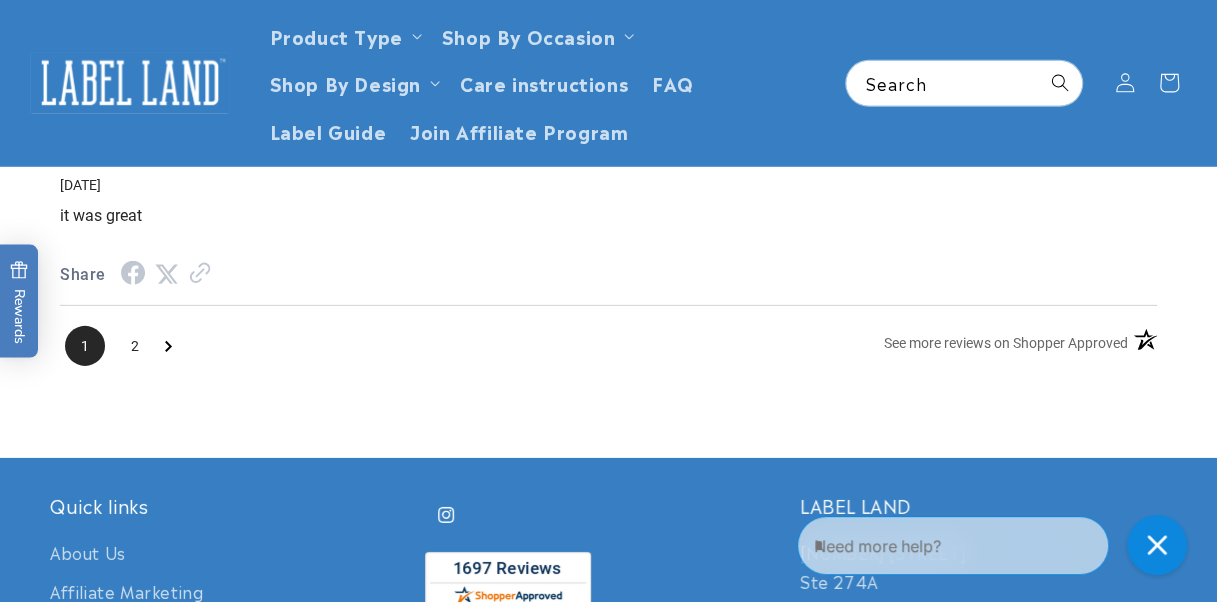scroll, scrollTop: 2818, scrollLeft: 0, axis: vertical 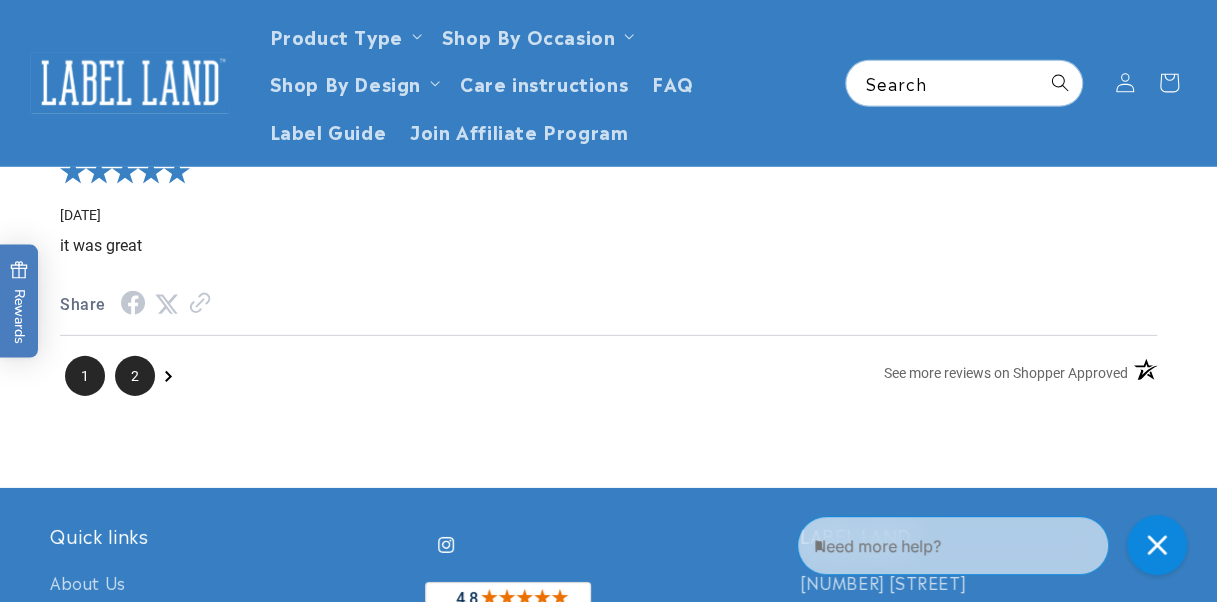 type on "**********" 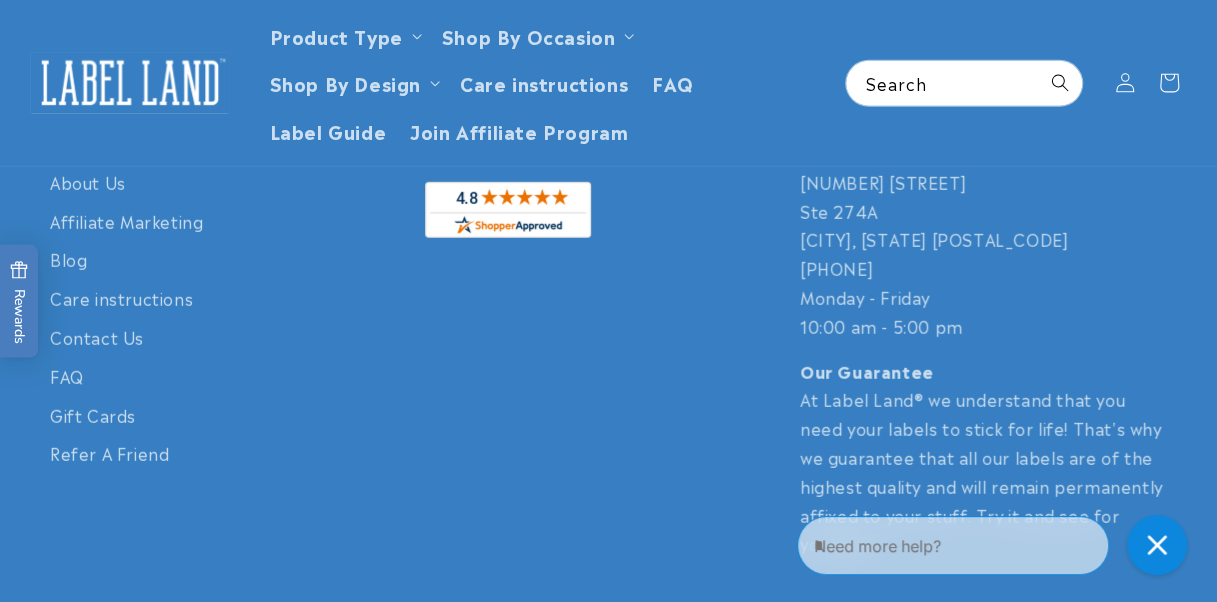 scroll, scrollTop: 2256, scrollLeft: 0, axis: vertical 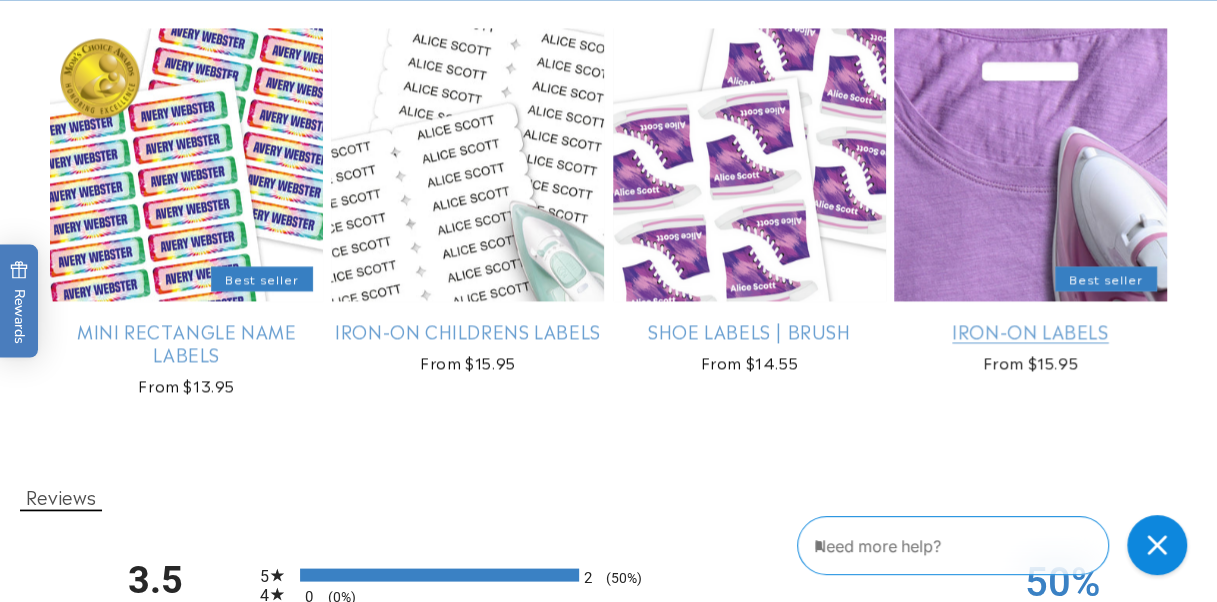 click on "Iron-On Labels" at bounding box center [1030, 330] 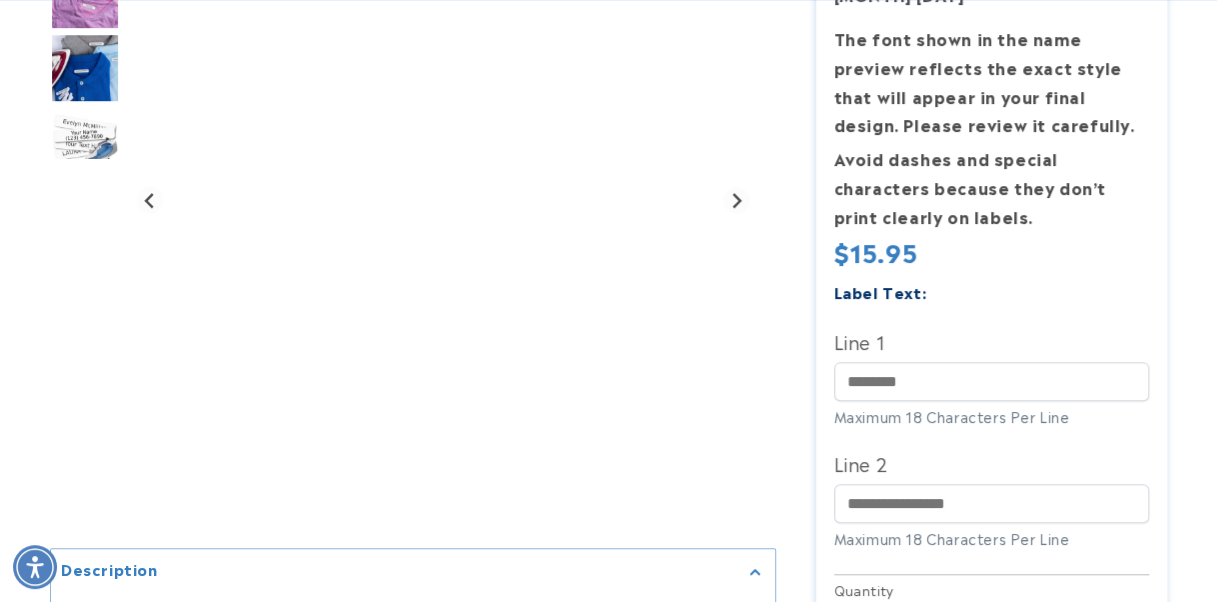 scroll, scrollTop: 434, scrollLeft: 0, axis: vertical 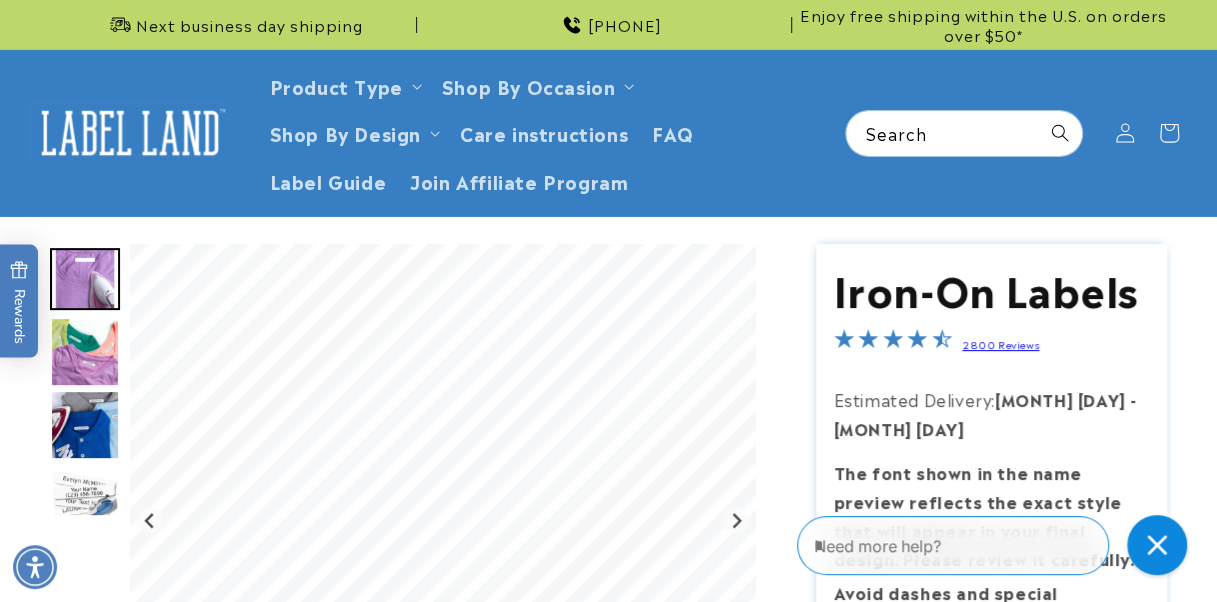 click on "2800 Reviews" at bounding box center [1000, 344] 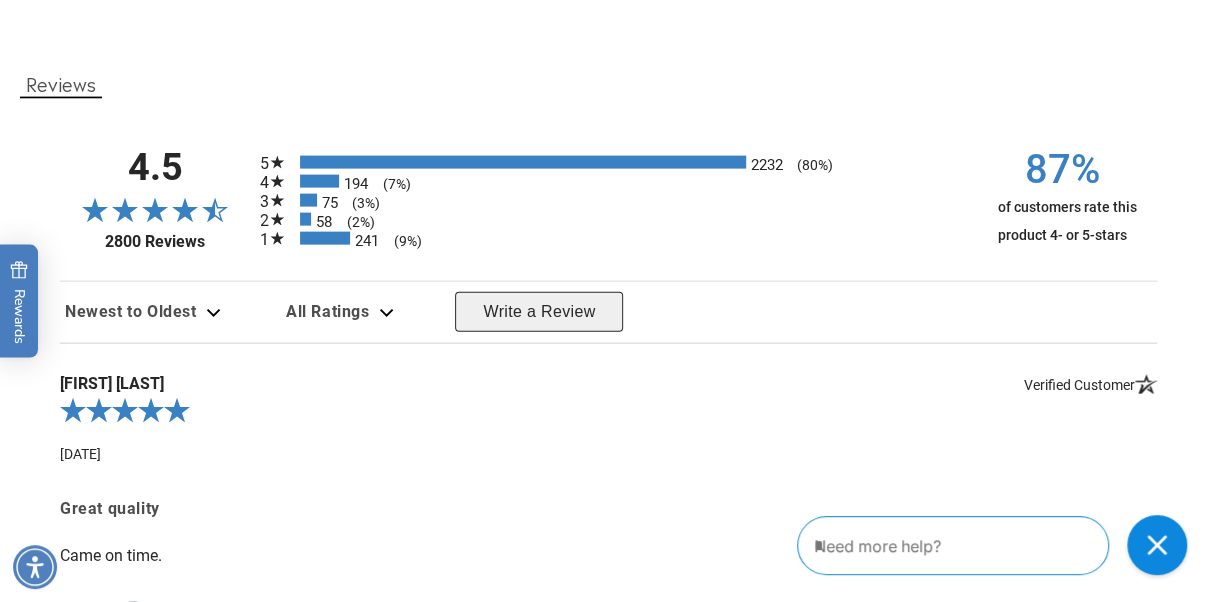 scroll, scrollTop: 2132, scrollLeft: 0, axis: vertical 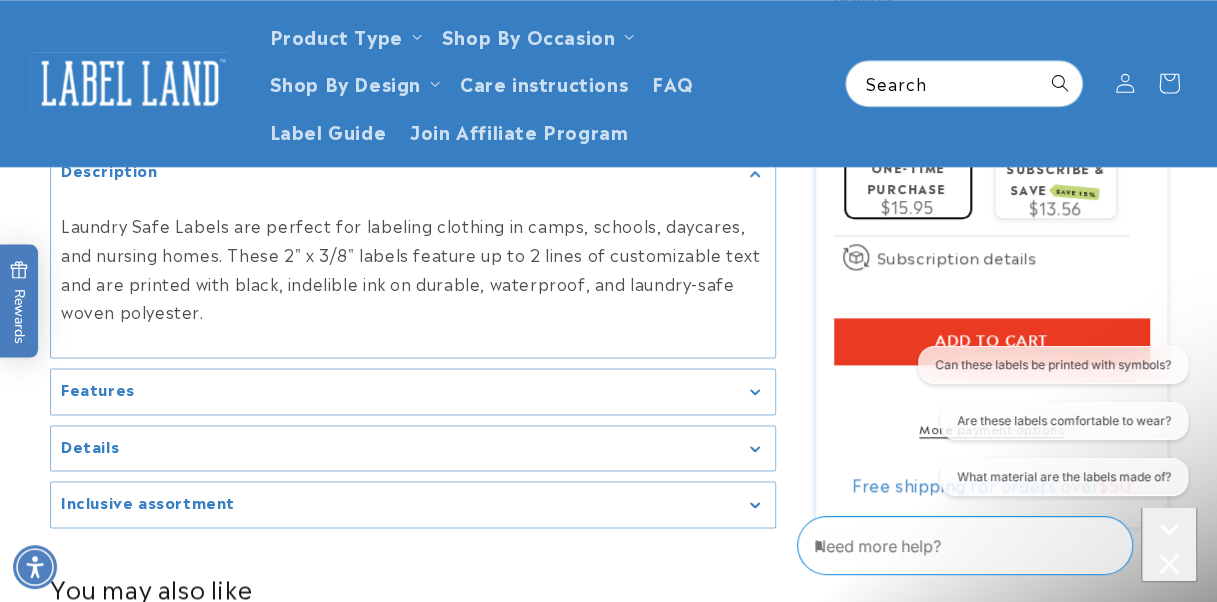click 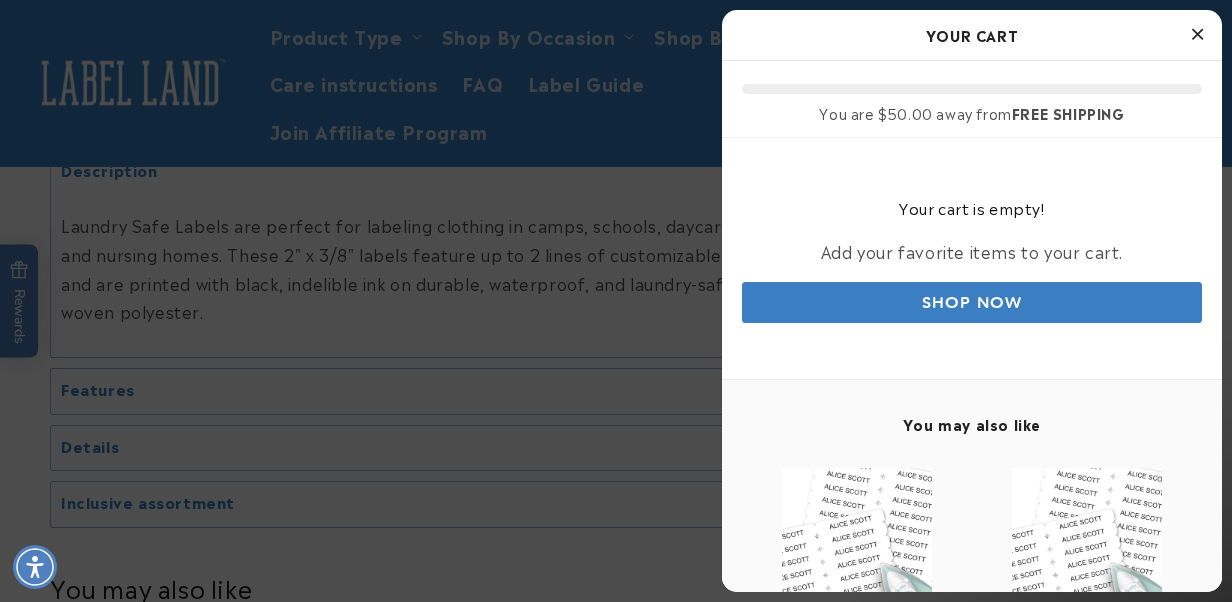 click at bounding box center (1197, 35) 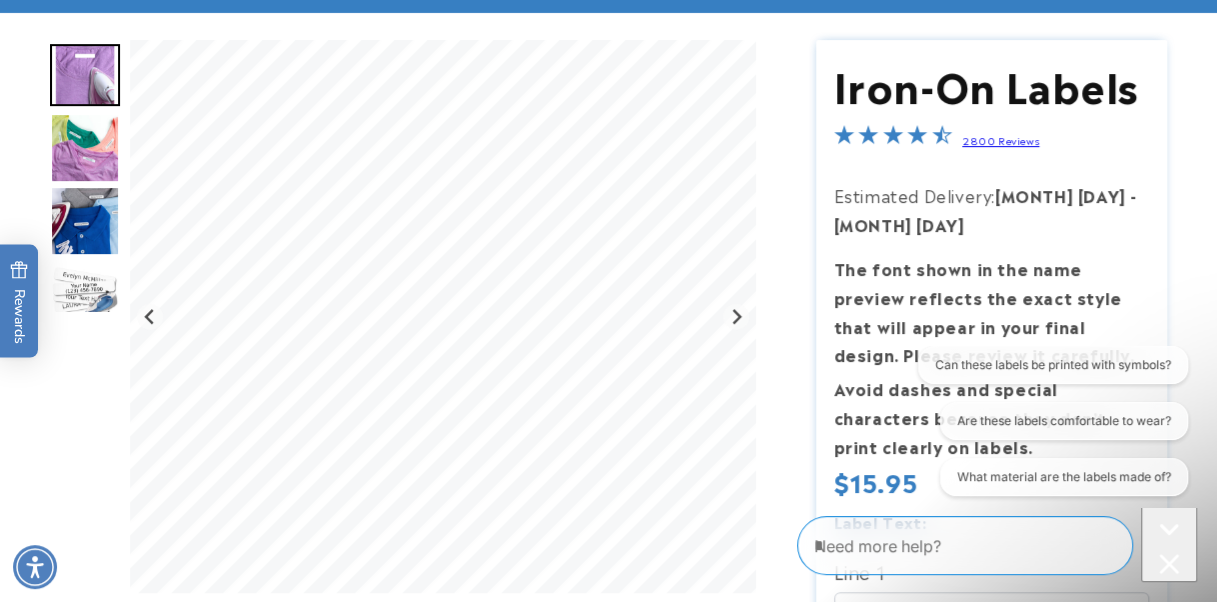 scroll, scrollTop: 208, scrollLeft: 0, axis: vertical 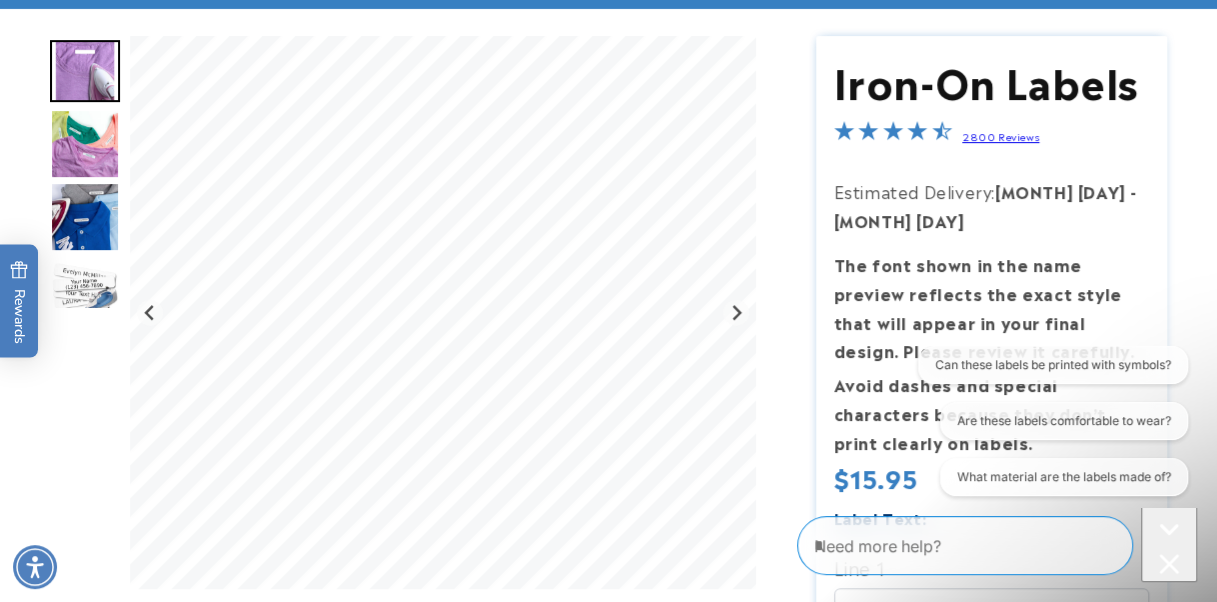 click at bounding box center [85, 144] 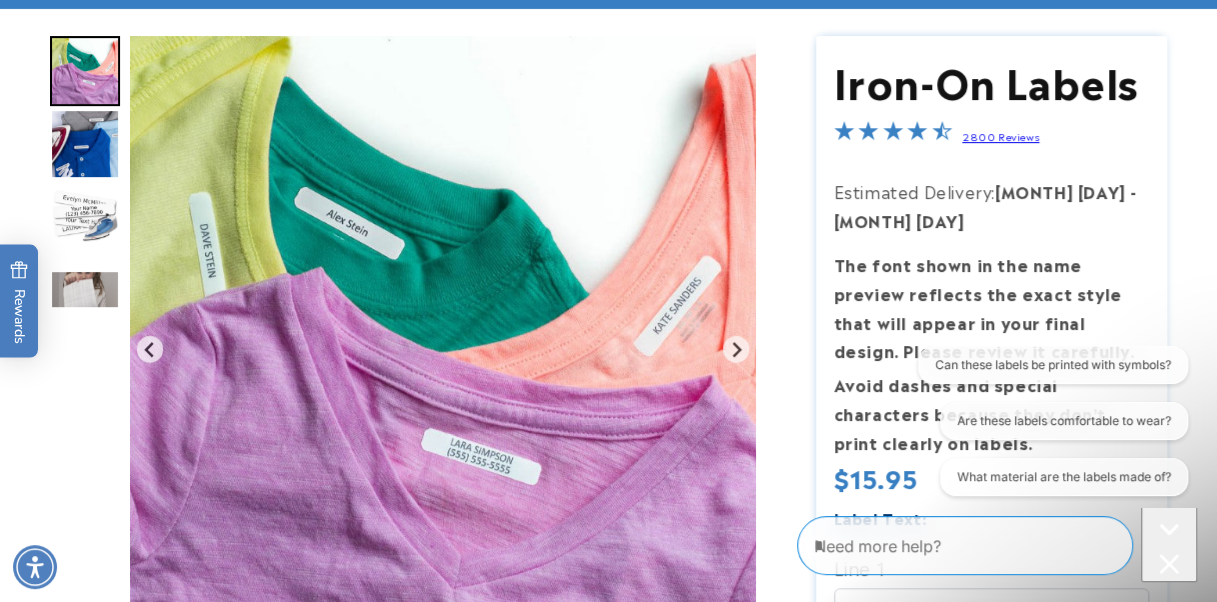 click at bounding box center (85, 217) 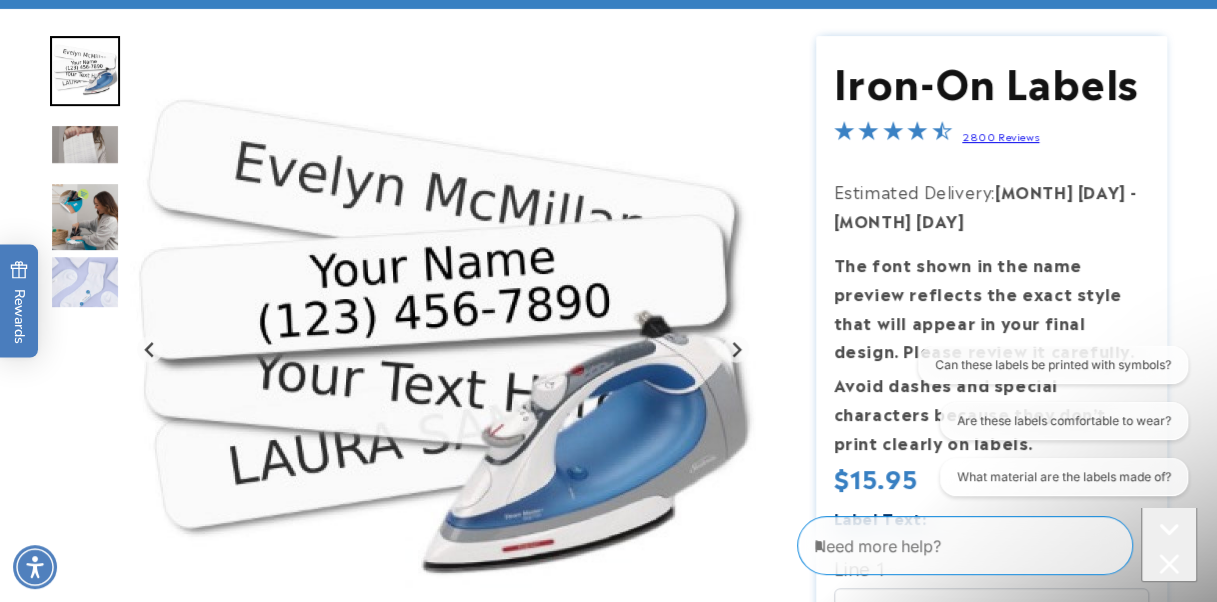 click at bounding box center (85, 290) 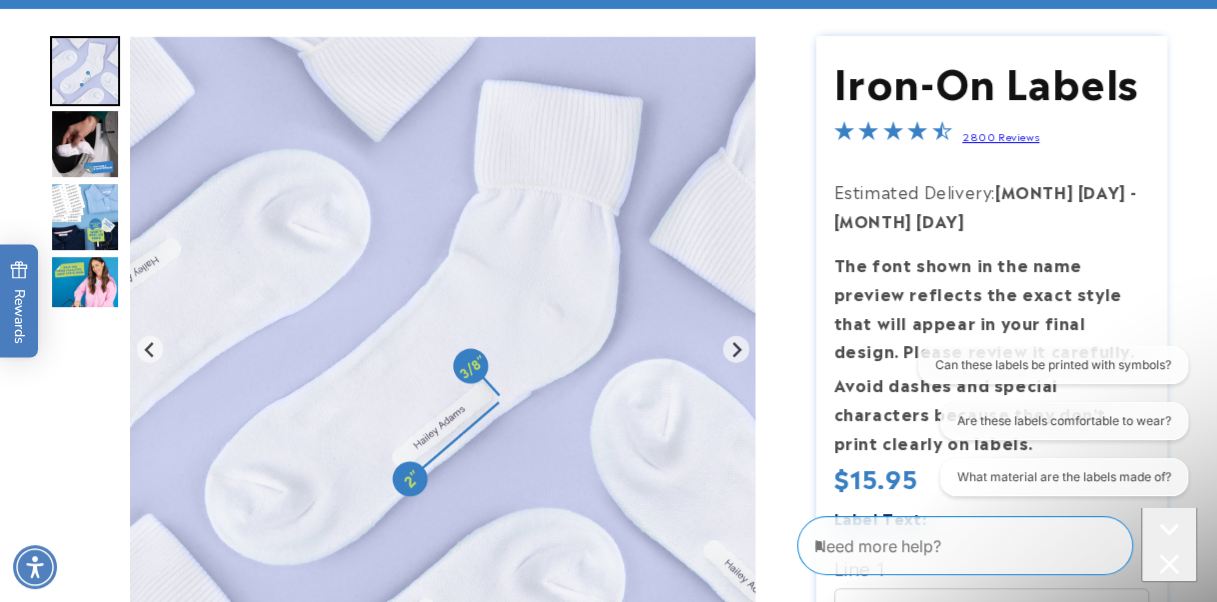 click at bounding box center (85, 144) 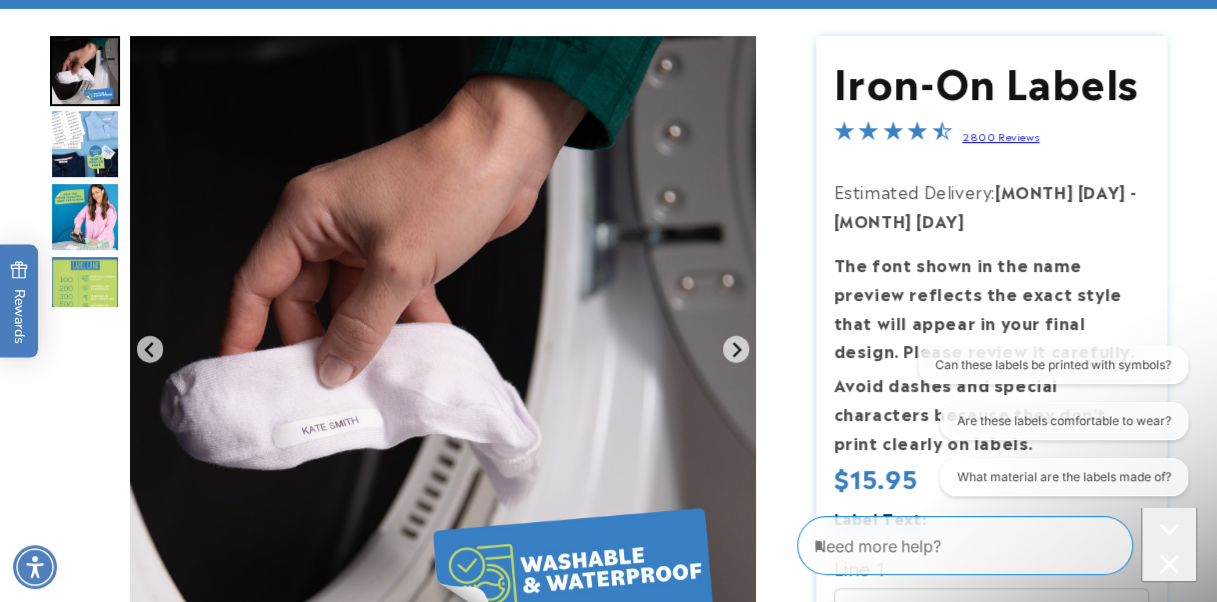 click at bounding box center [85, 144] 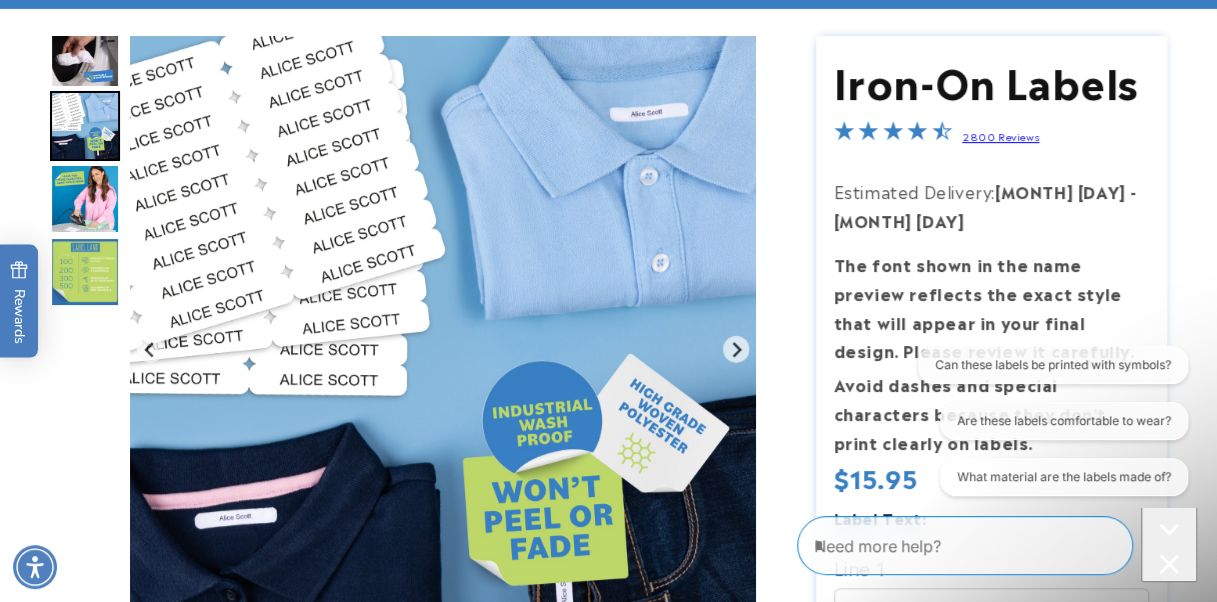 click at bounding box center (85, 199) 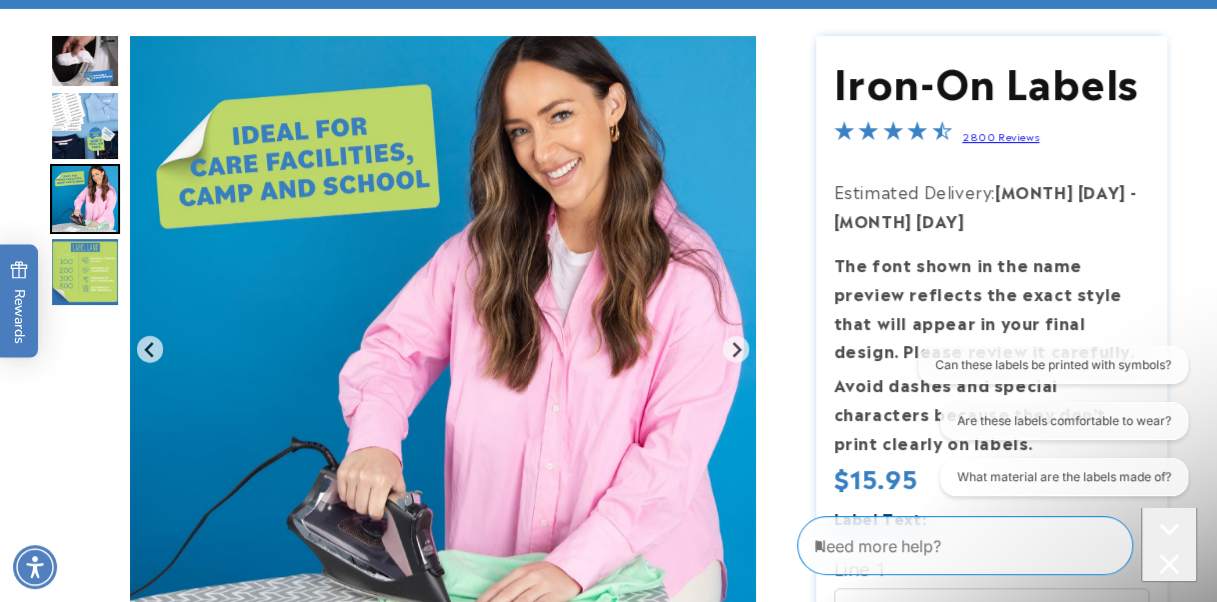 click at bounding box center (85, 272) 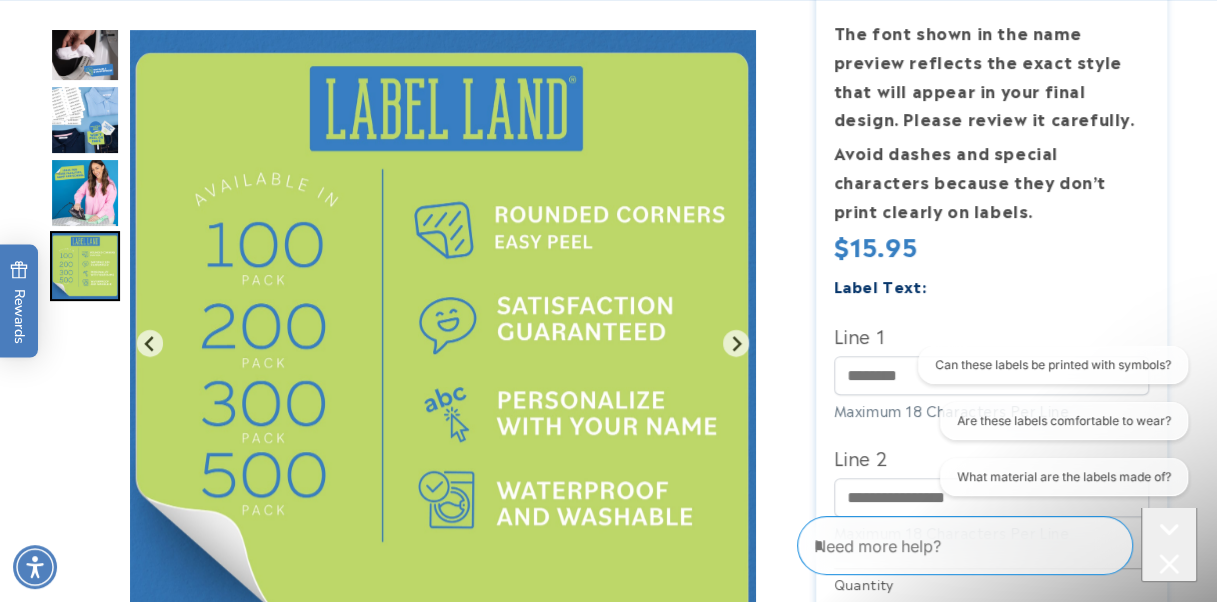 scroll, scrollTop: 881, scrollLeft: 0, axis: vertical 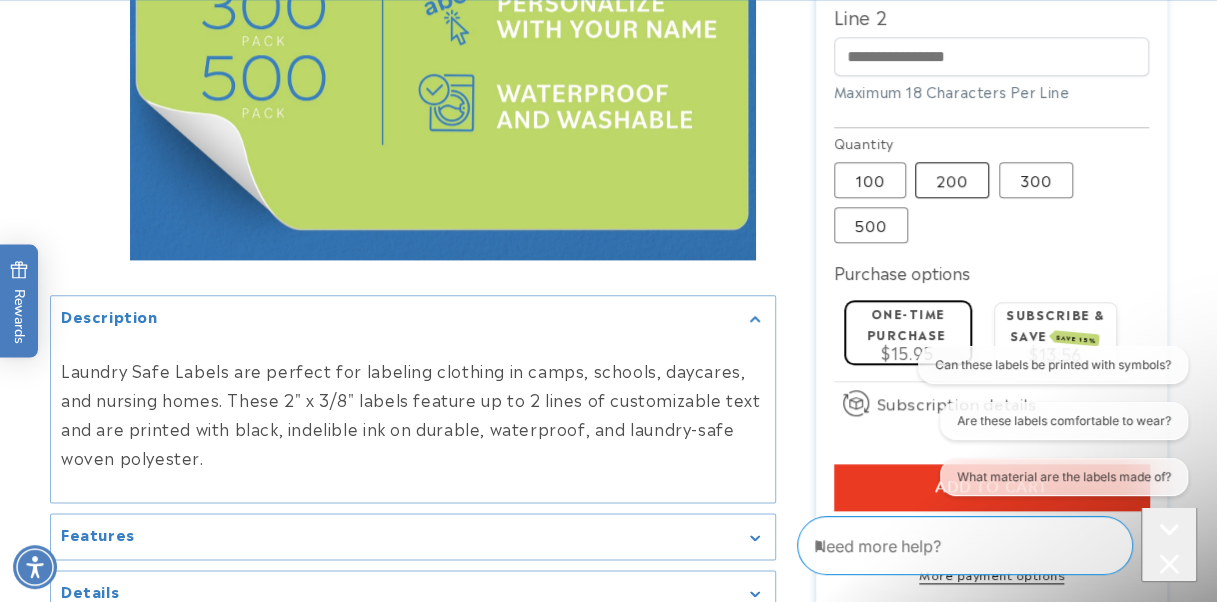 click on "200 Variant sold out or unavailable" at bounding box center [952, 180] 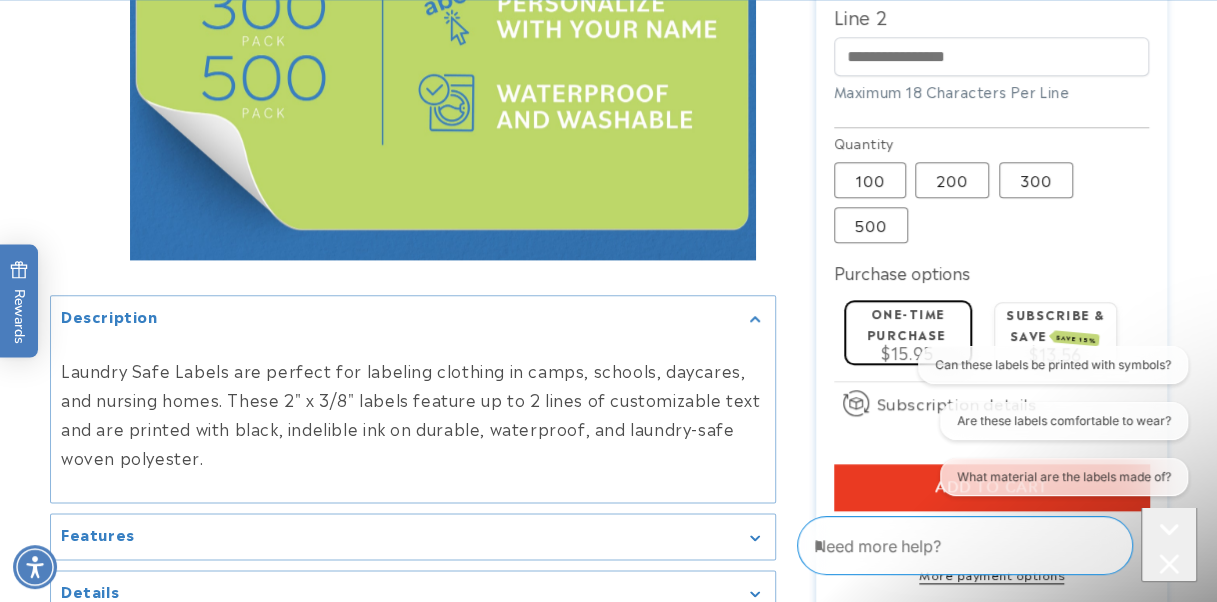 type 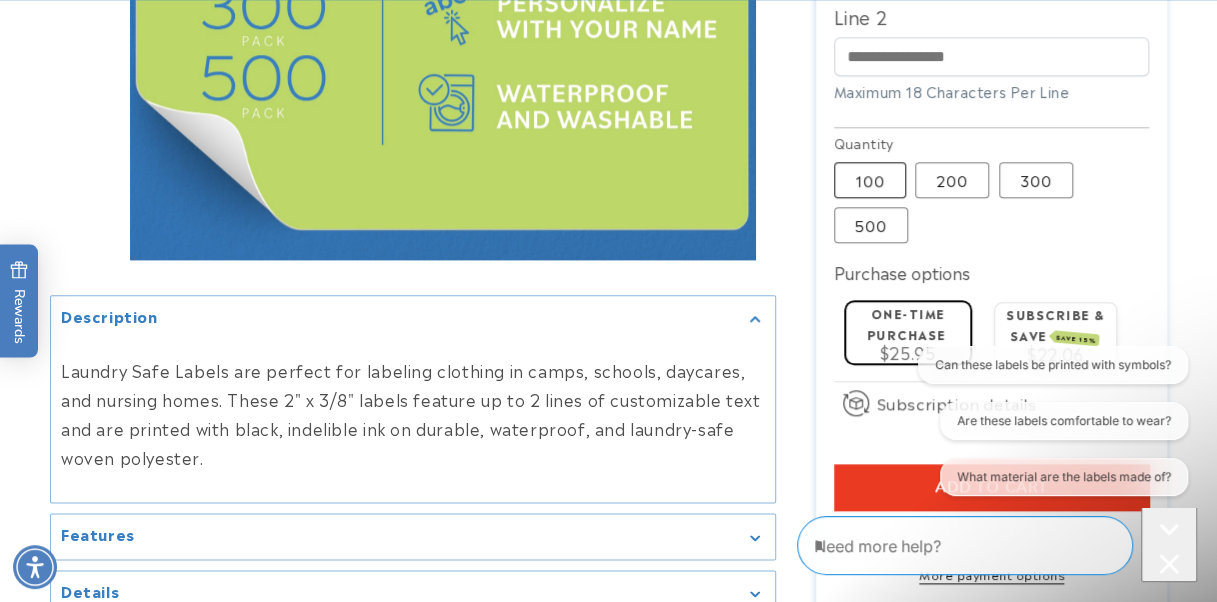 click on "100 Variant sold out or unavailable" at bounding box center [870, 180] 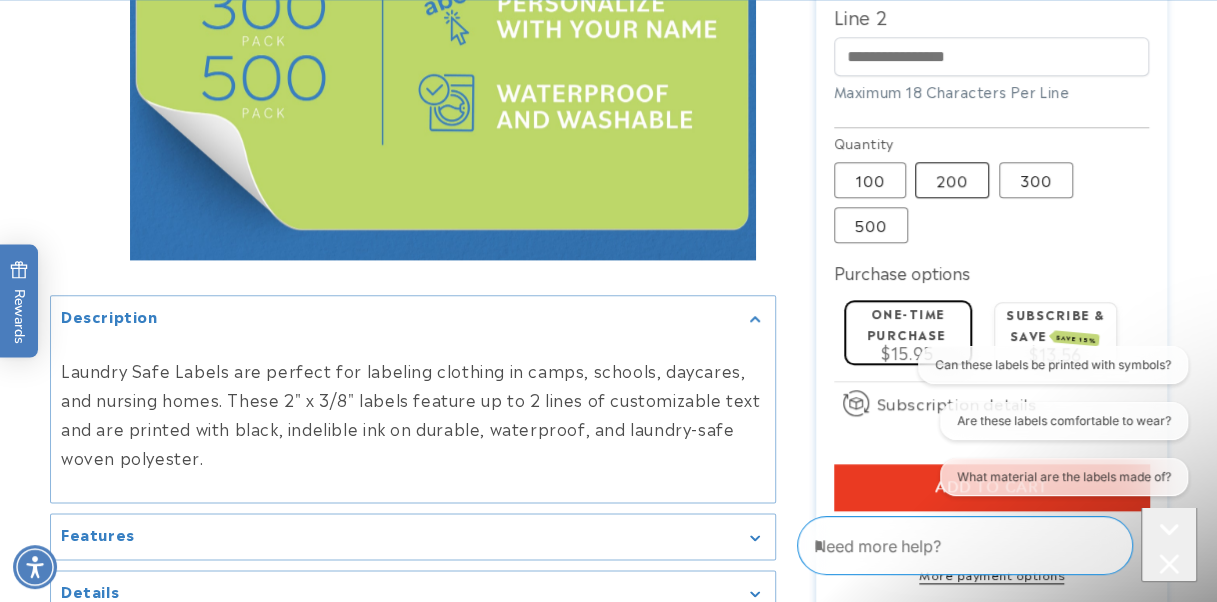 click on "200 Variant sold out or unavailable" at bounding box center (952, 180) 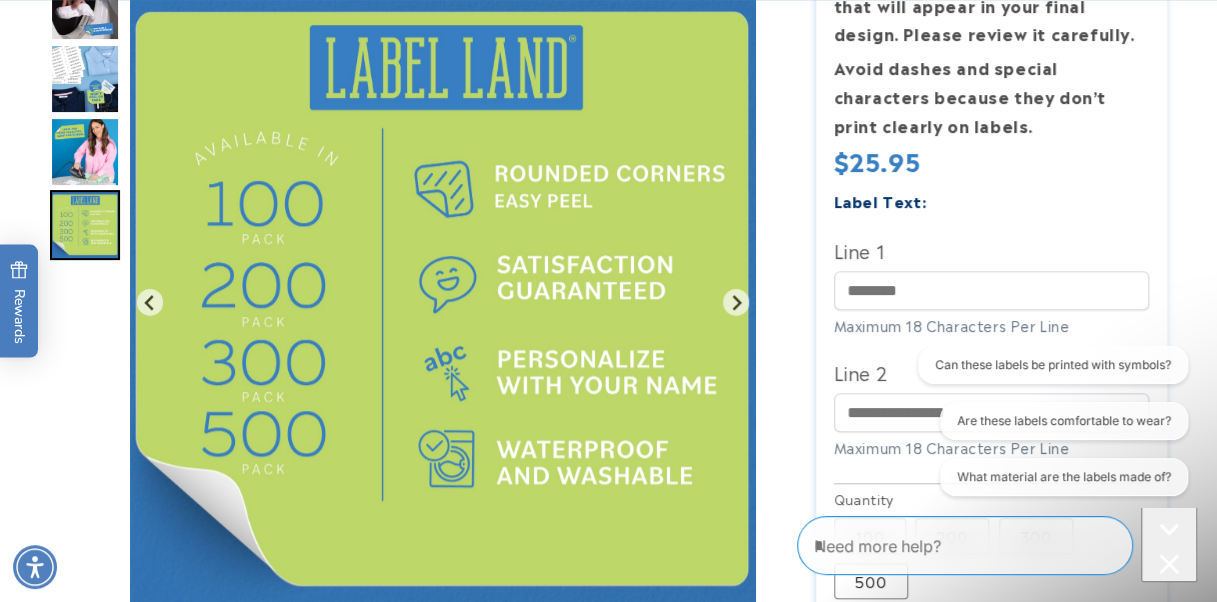 scroll, scrollTop: 610, scrollLeft: 0, axis: vertical 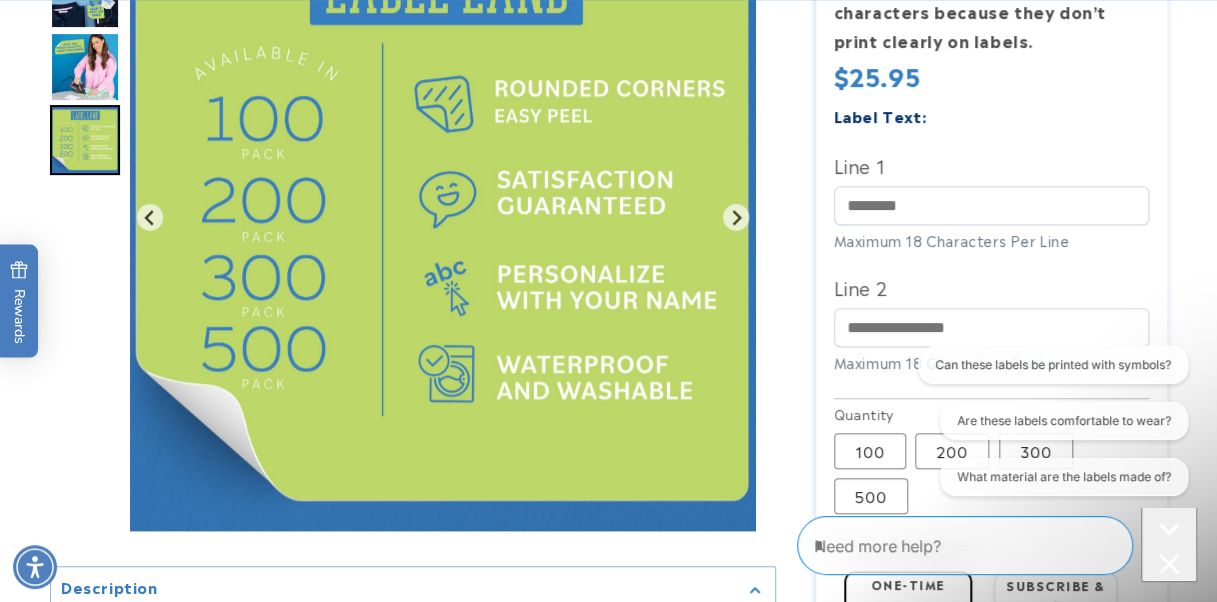 click at bounding box center (608, 289) 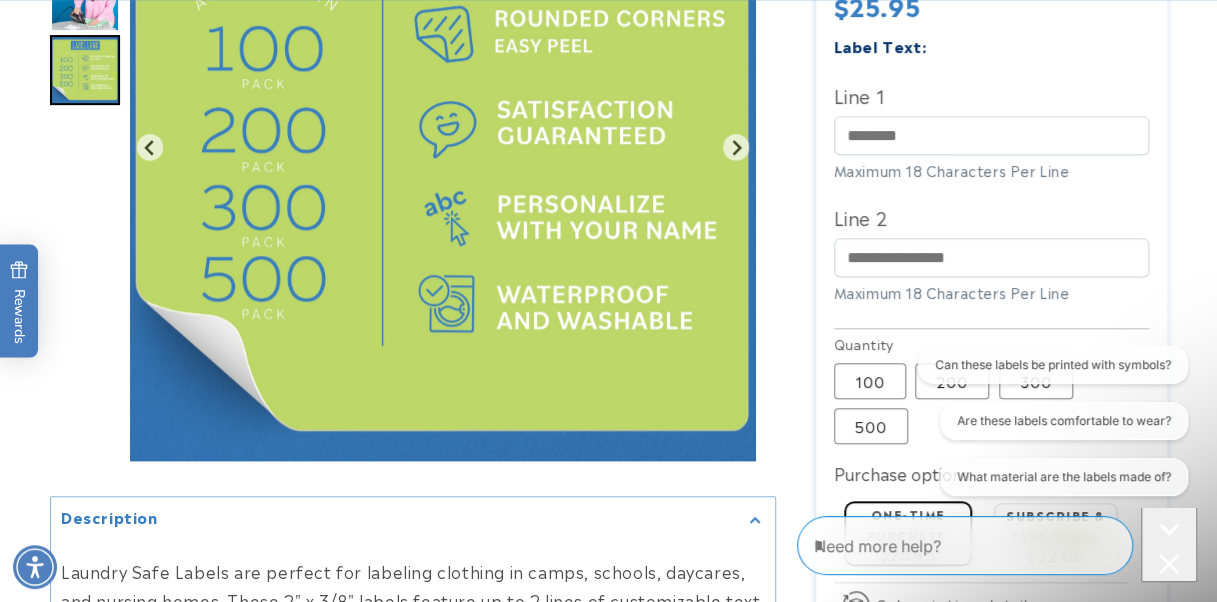 scroll, scrollTop: 706, scrollLeft: 0, axis: vertical 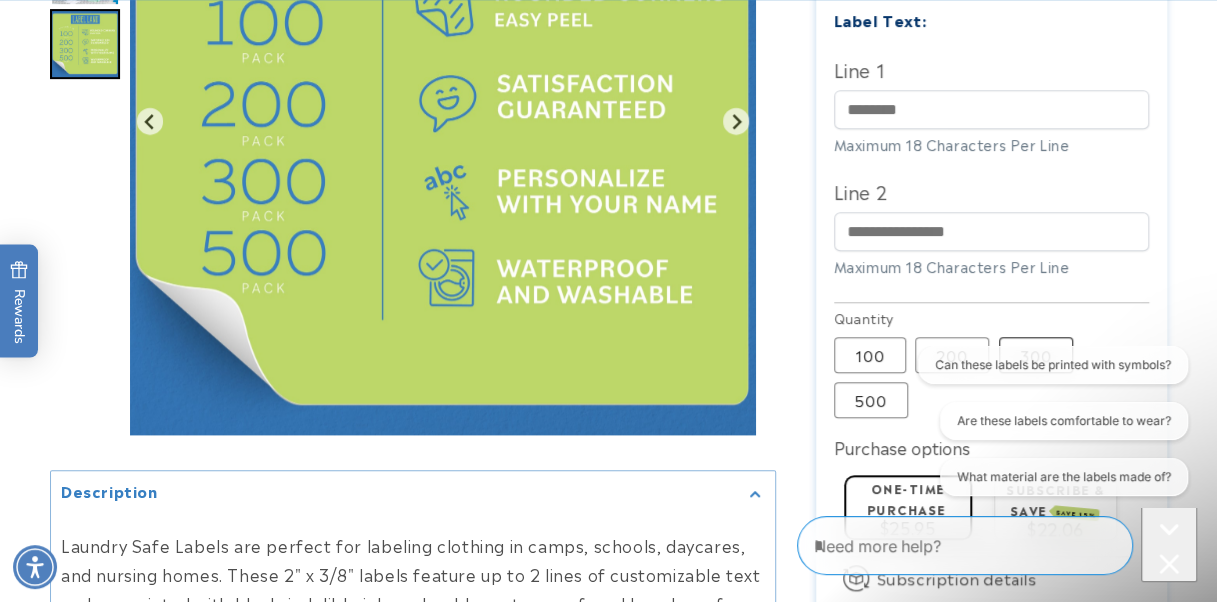 click on "300 Variant sold out or unavailable" at bounding box center [1036, 355] 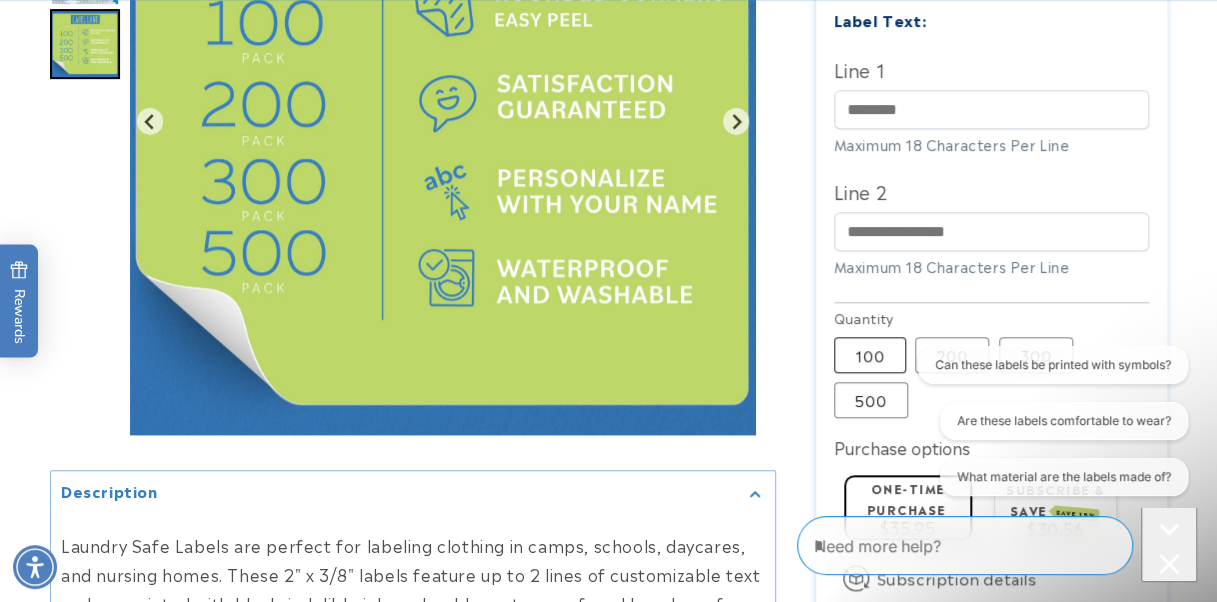 click on "100 Variant sold out or unavailable" at bounding box center [870, 355] 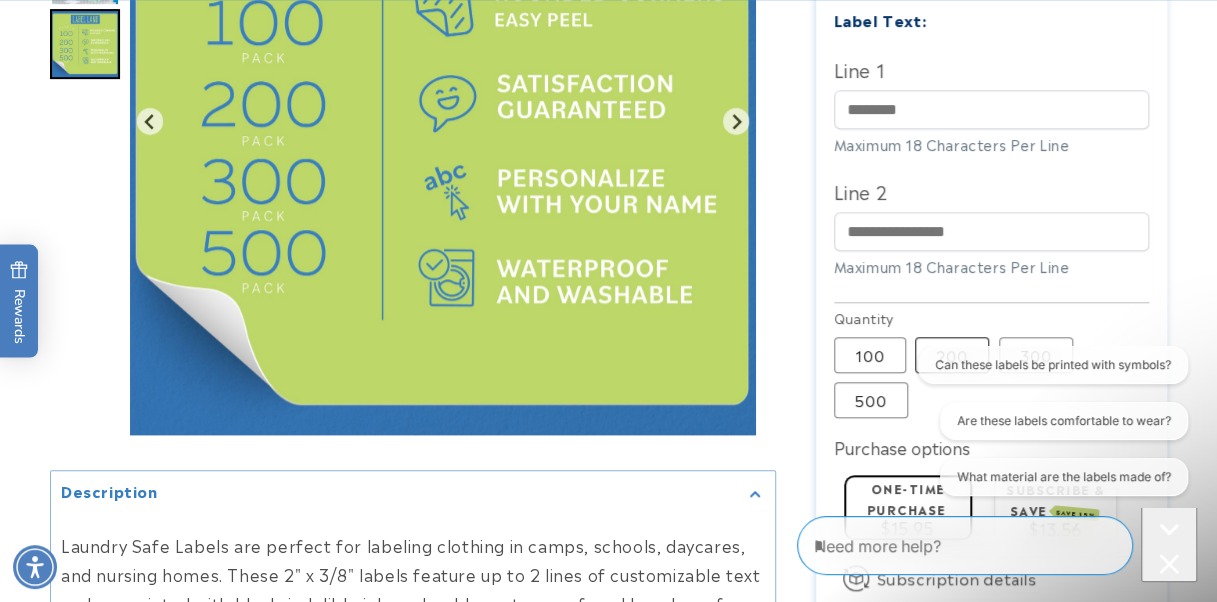 click on "200 Variant sold out or unavailable" at bounding box center (952, 355) 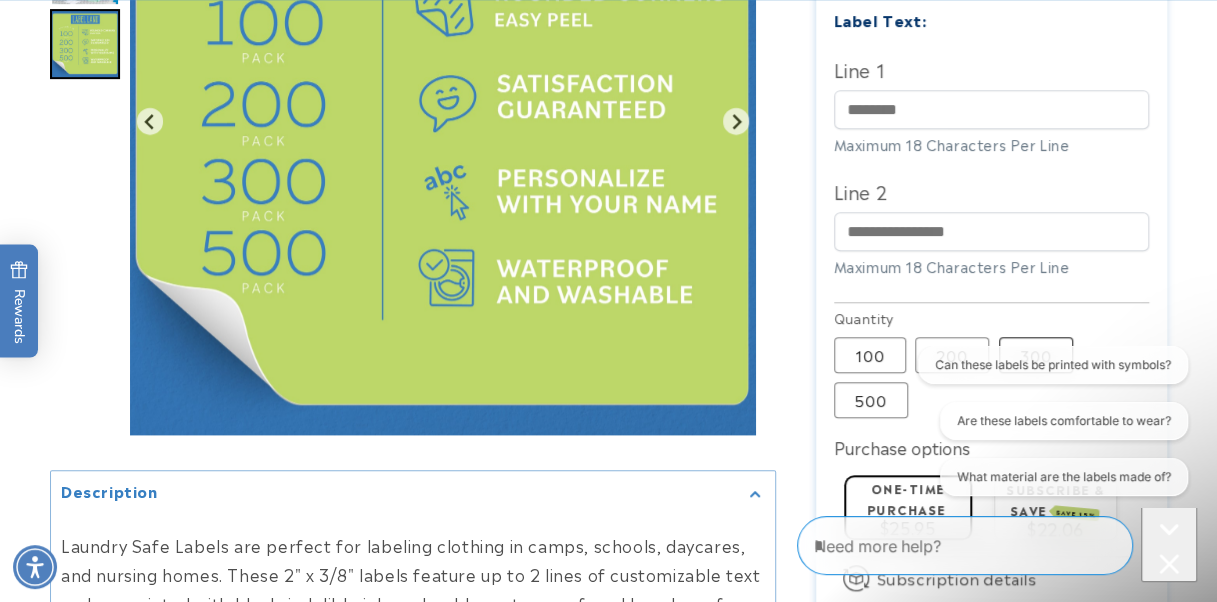 click on "300 Variant sold out or unavailable" at bounding box center (1036, 355) 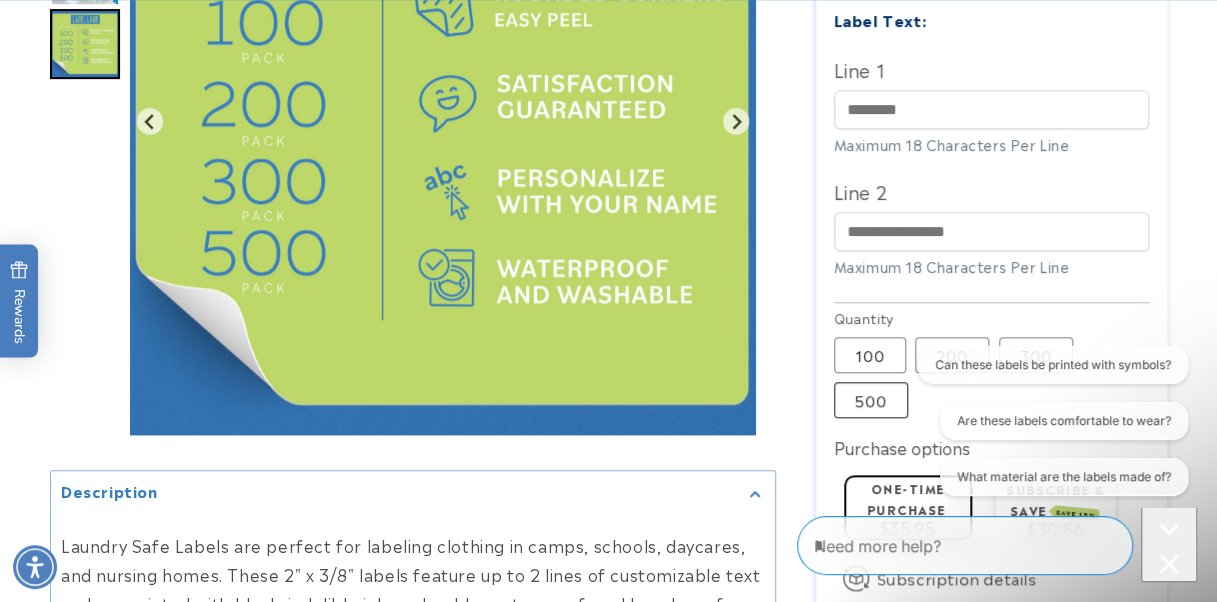 click on "500 Variant sold out or unavailable" at bounding box center [871, 400] 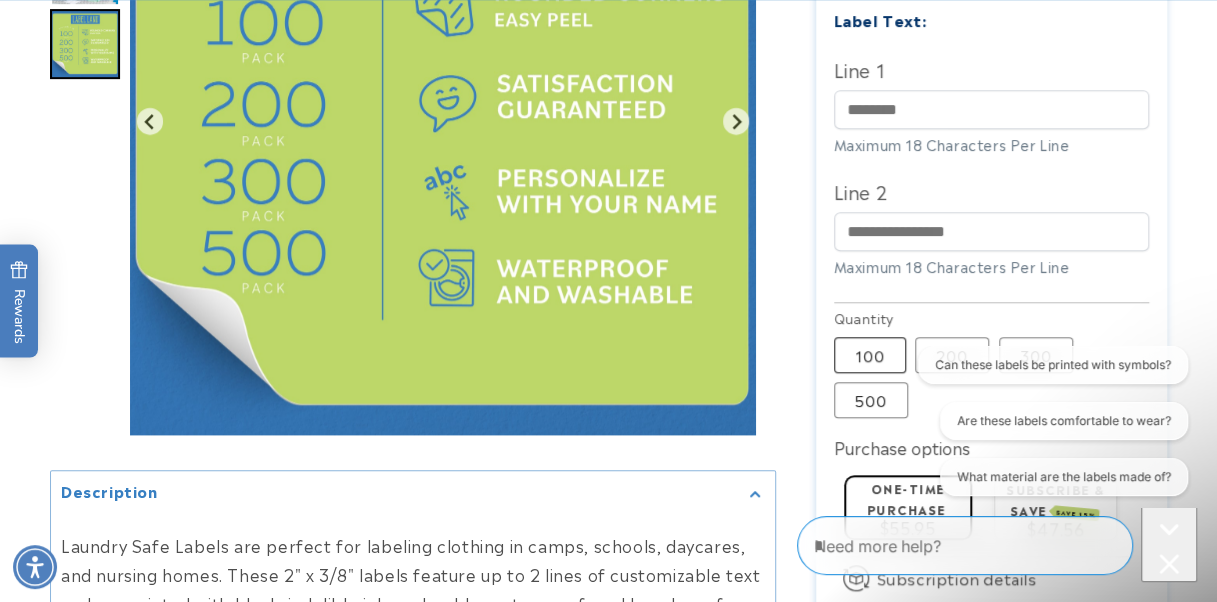 click on "100 Variant sold out or unavailable" at bounding box center [870, 355] 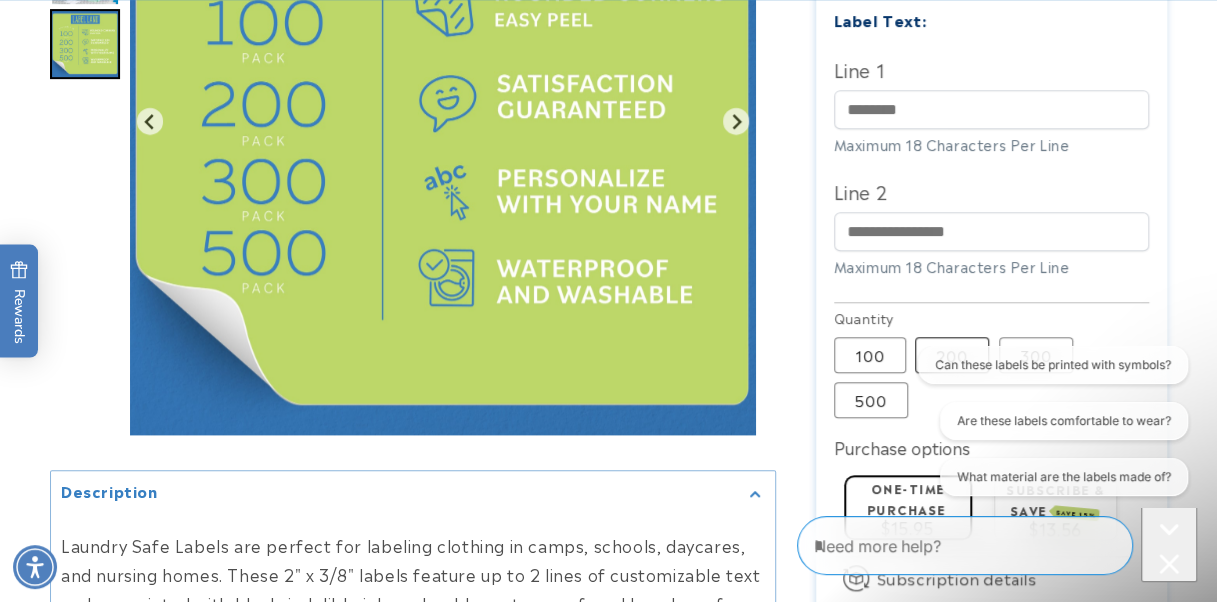 click on "200 Variant sold out or unavailable" at bounding box center [952, 355] 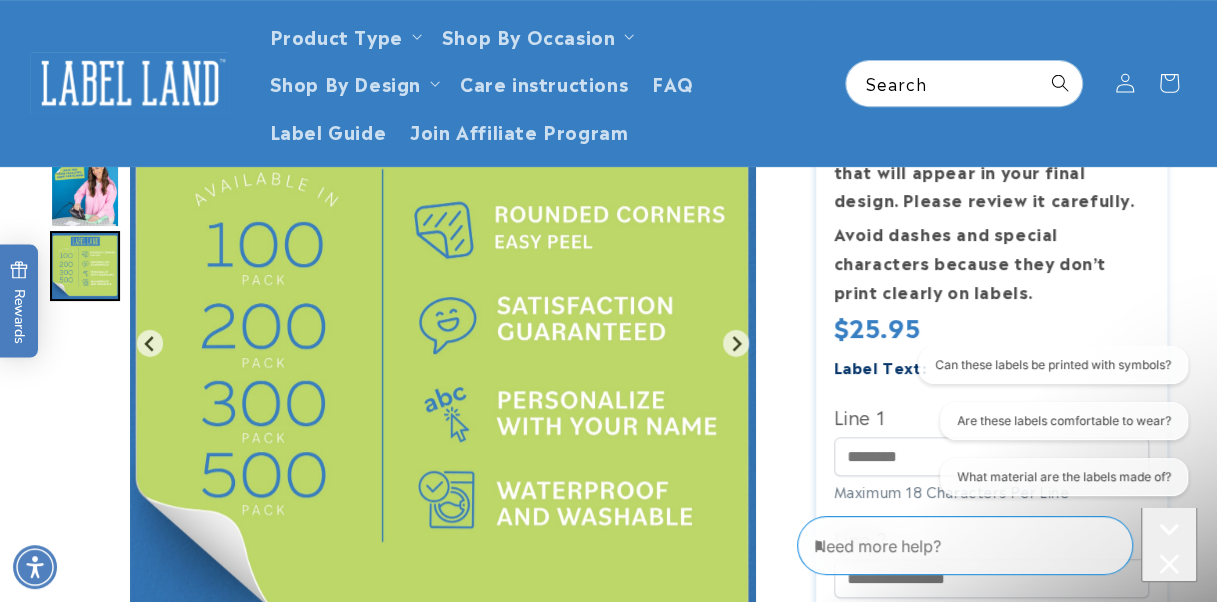 scroll, scrollTop: 178, scrollLeft: 0, axis: vertical 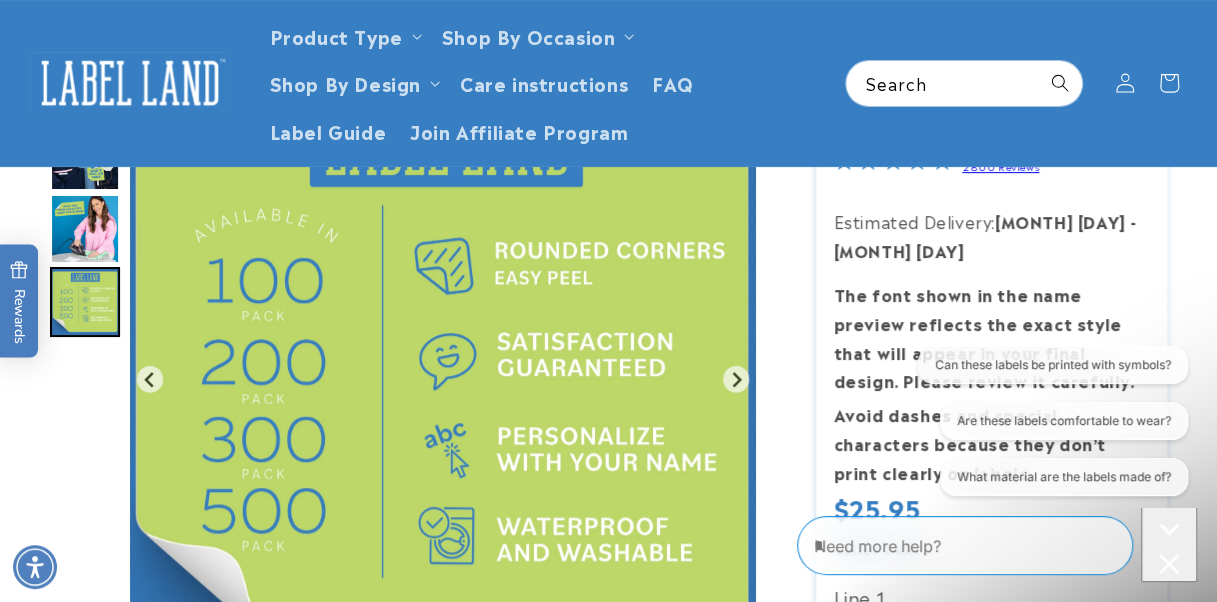 click at bounding box center [1169, 566] 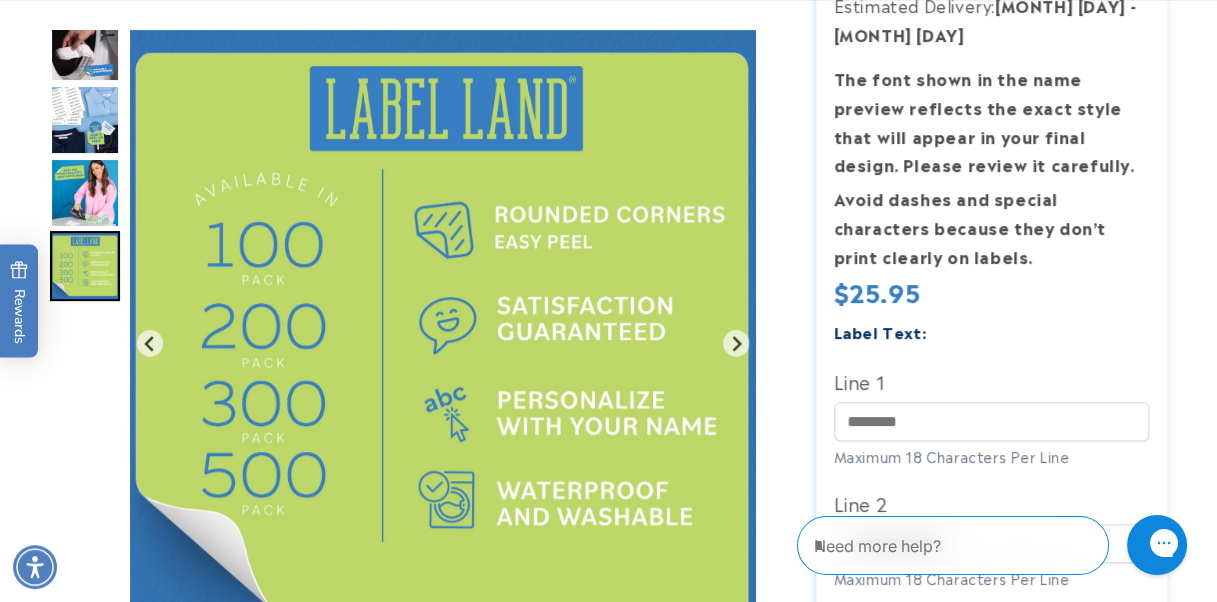 scroll, scrollTop: 440, scrollLeft: 0, axis: vertical 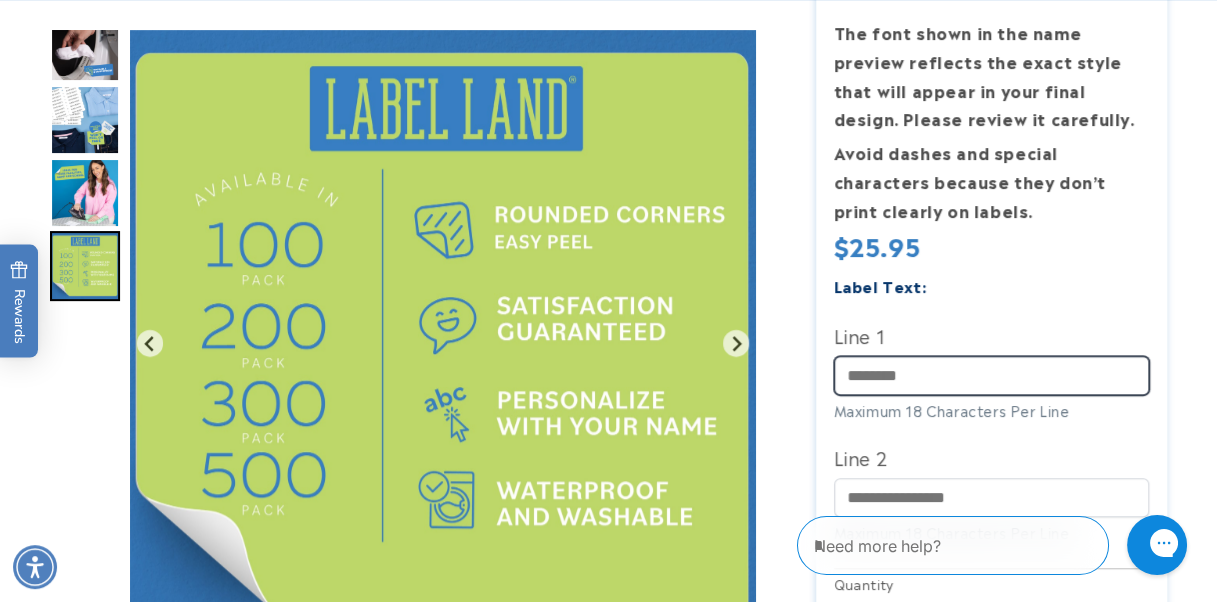 click on "Line 1" at bounding box center [992, 375] 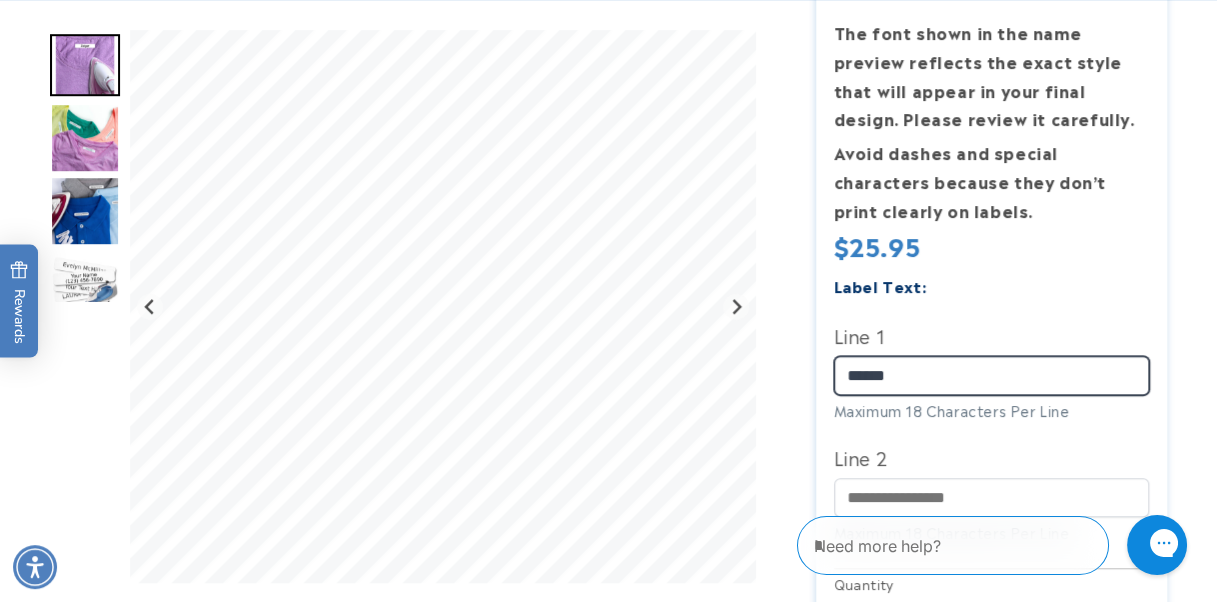 type on "******" 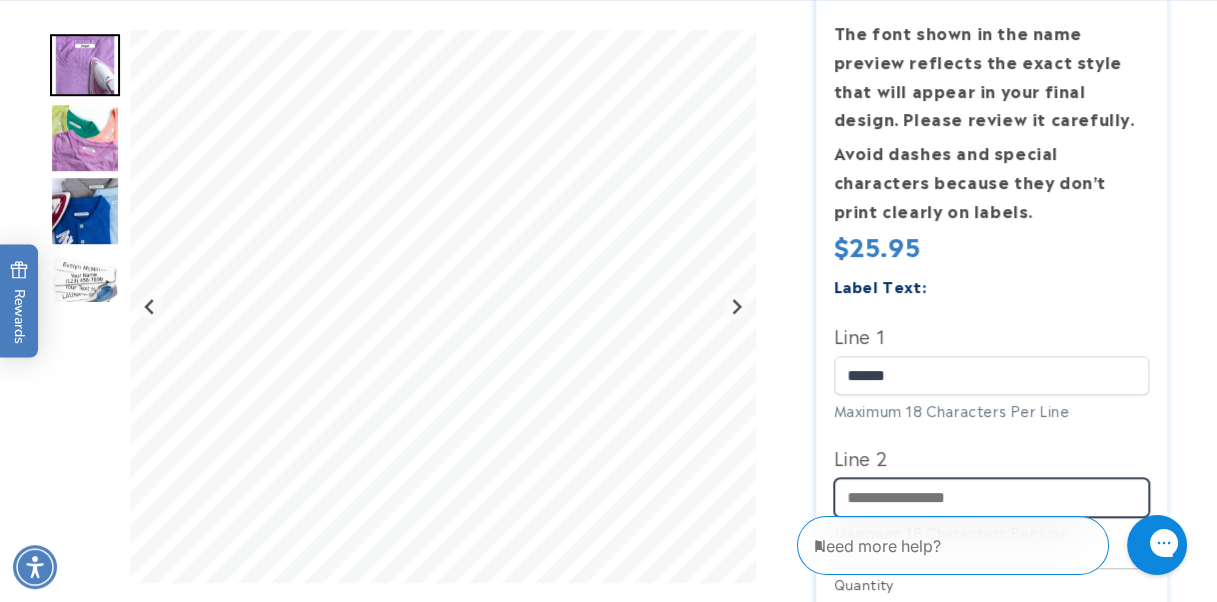 click on "Line 2" at bounding box center [992, 497] 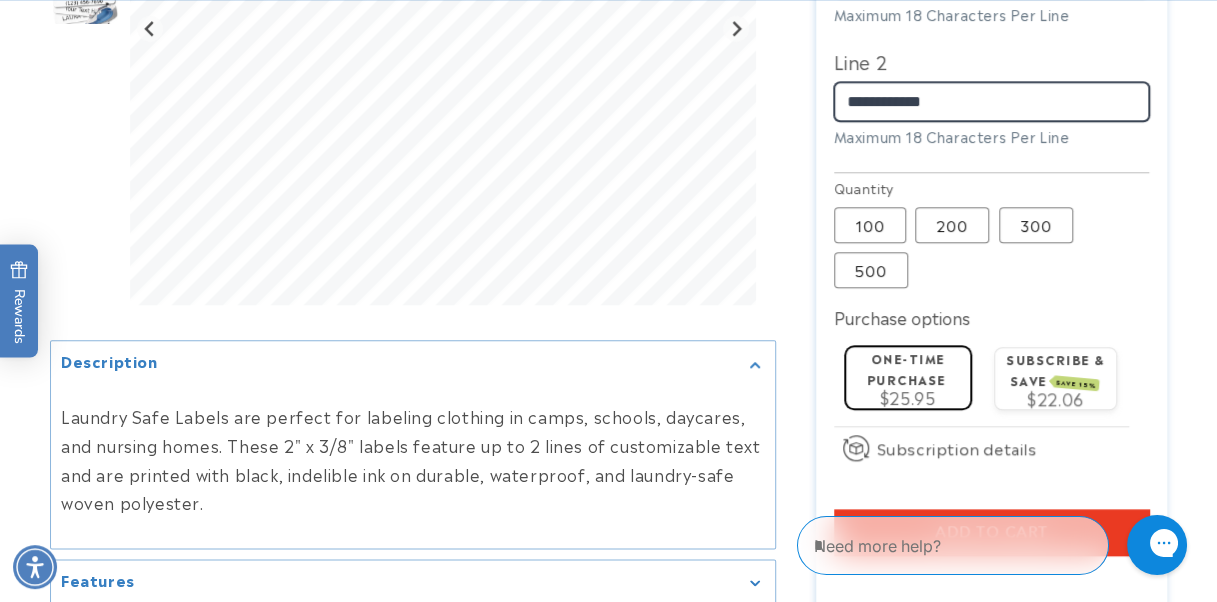 scroll, scrollTop: 987, scrollLeft: 0, axis: vertical 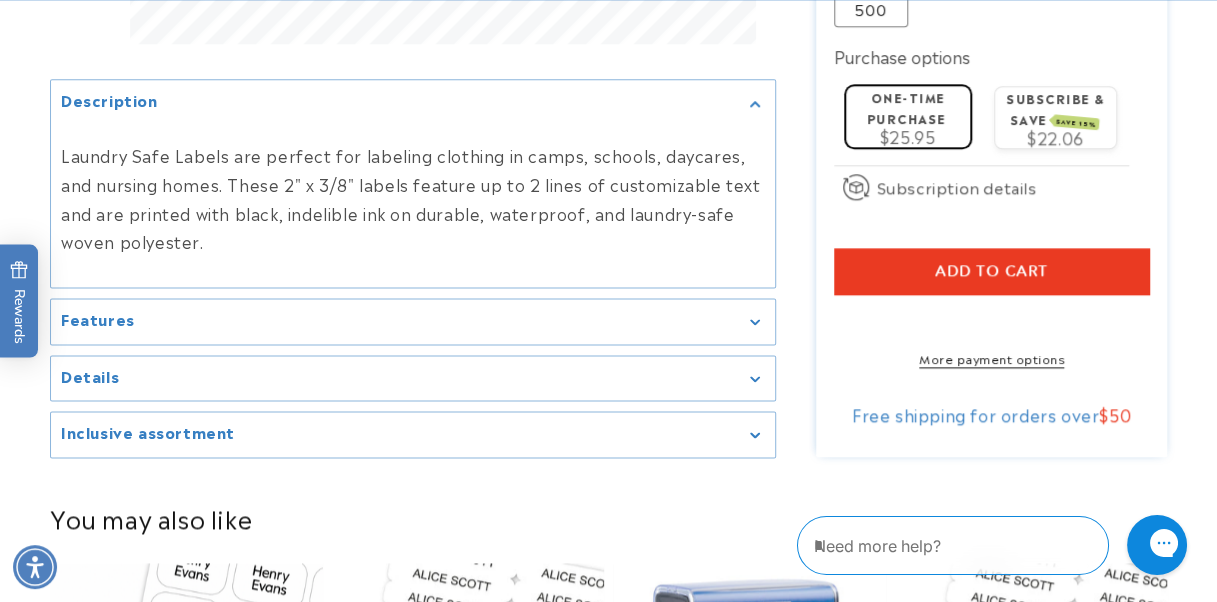 type on "**********" 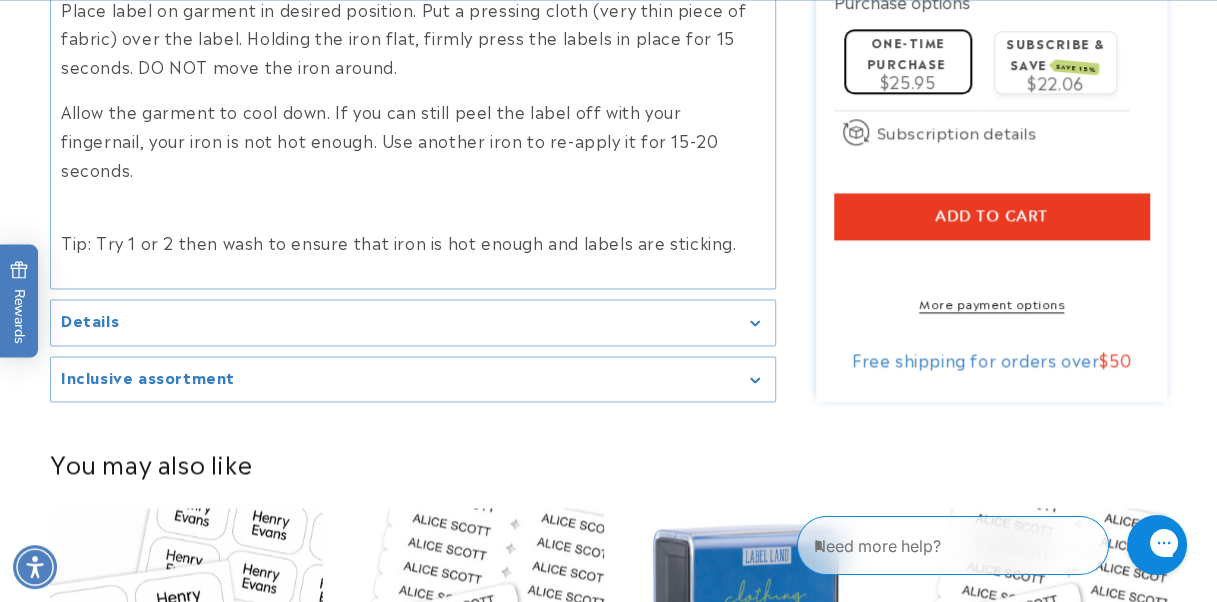 scroll, scrollTop: 1330, scrollLeft: 0, axis: vertical 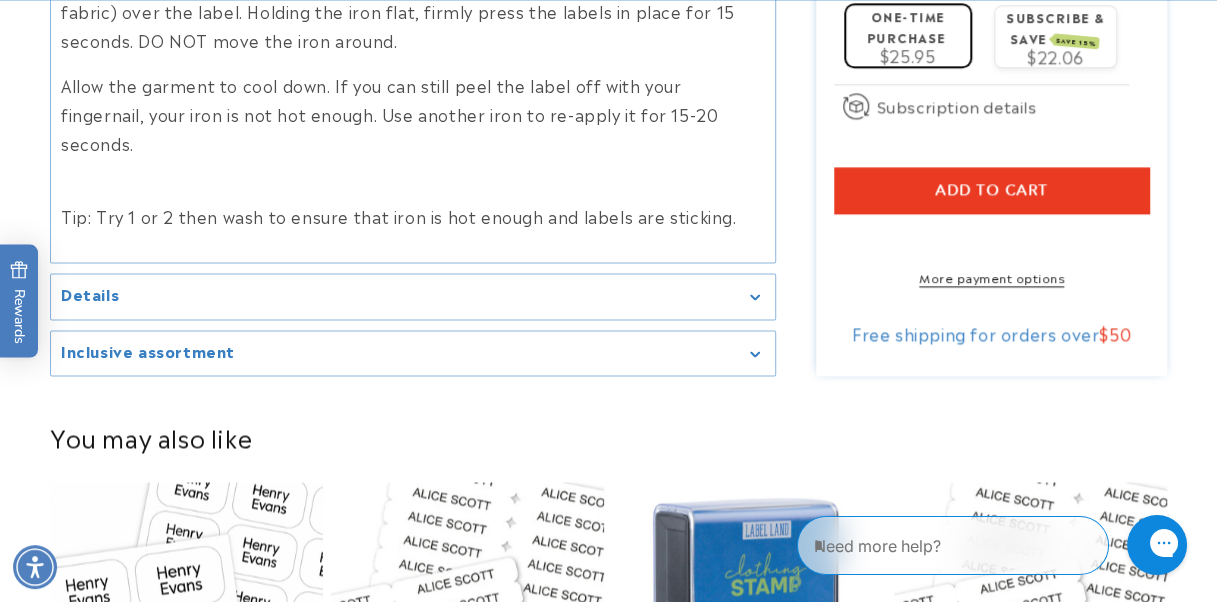 click on "Details" at bounding box center (413, 296) 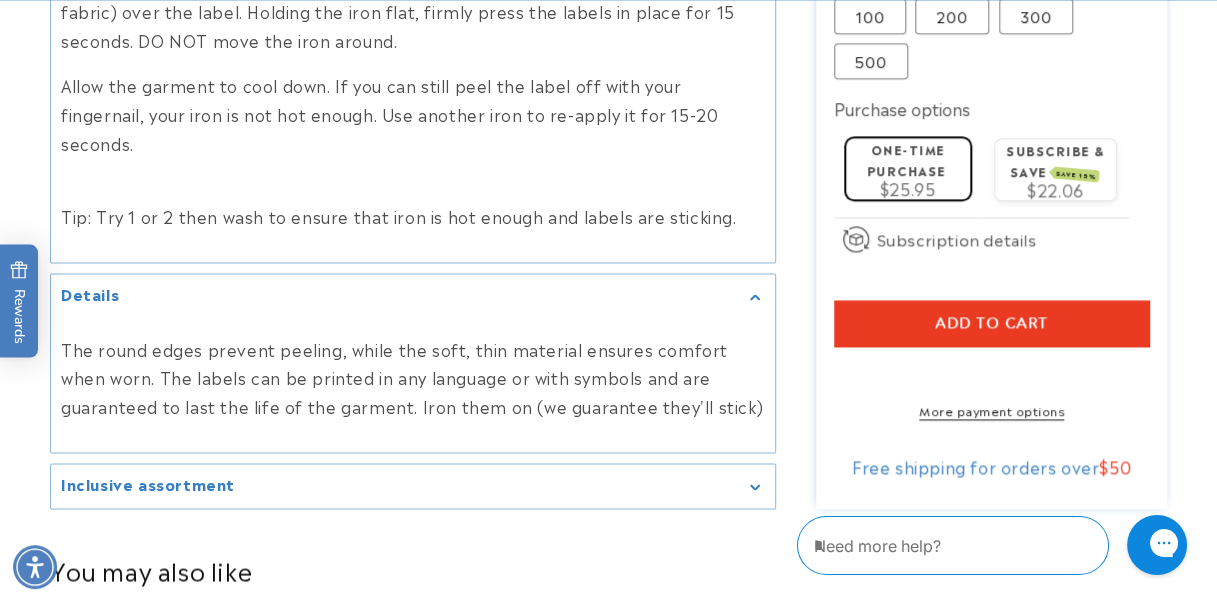 click on "Details" at bounding box center (413, 296) 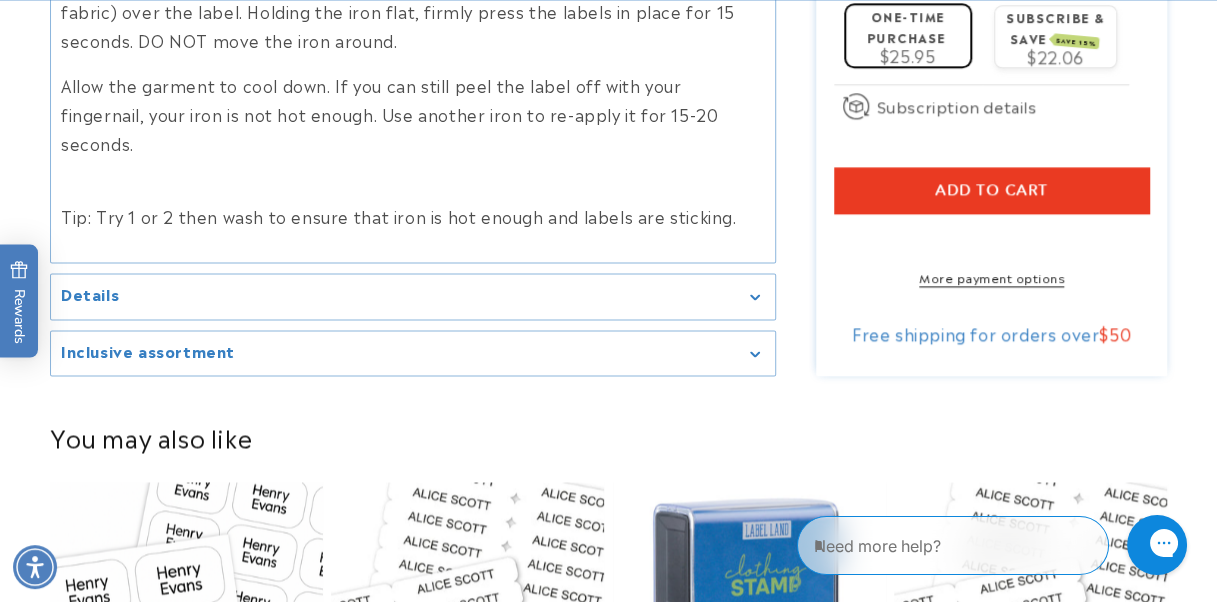click on "Inclusive assortment" at bounding box center (413, 353) 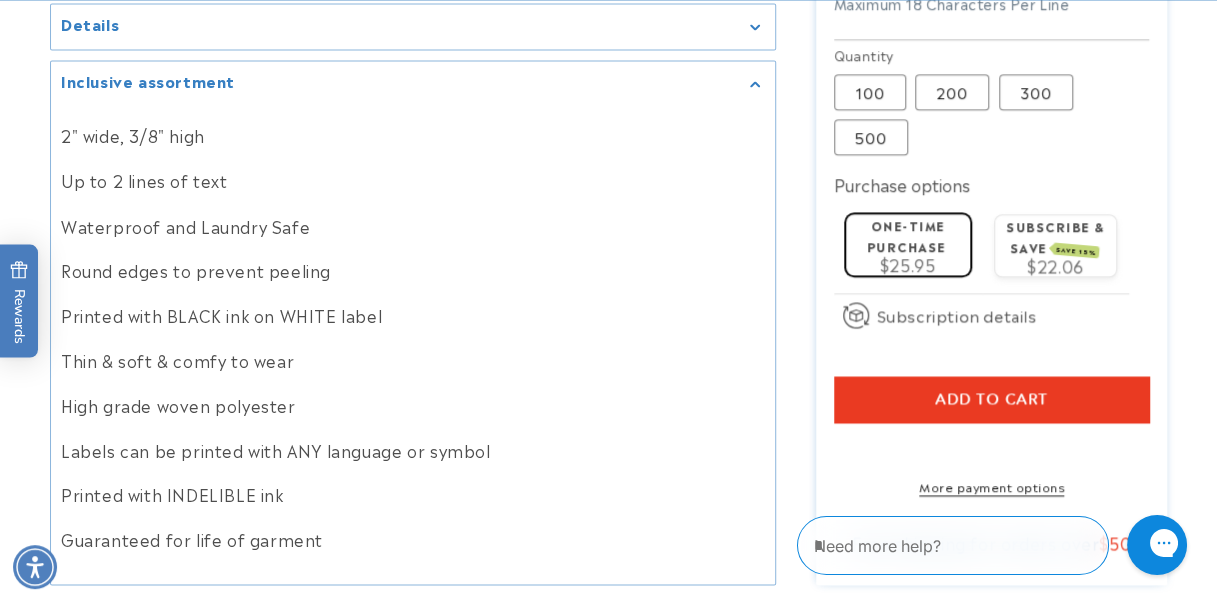 scroll, scrollTop: 1595, scrollLeft: 0, axis: vertical 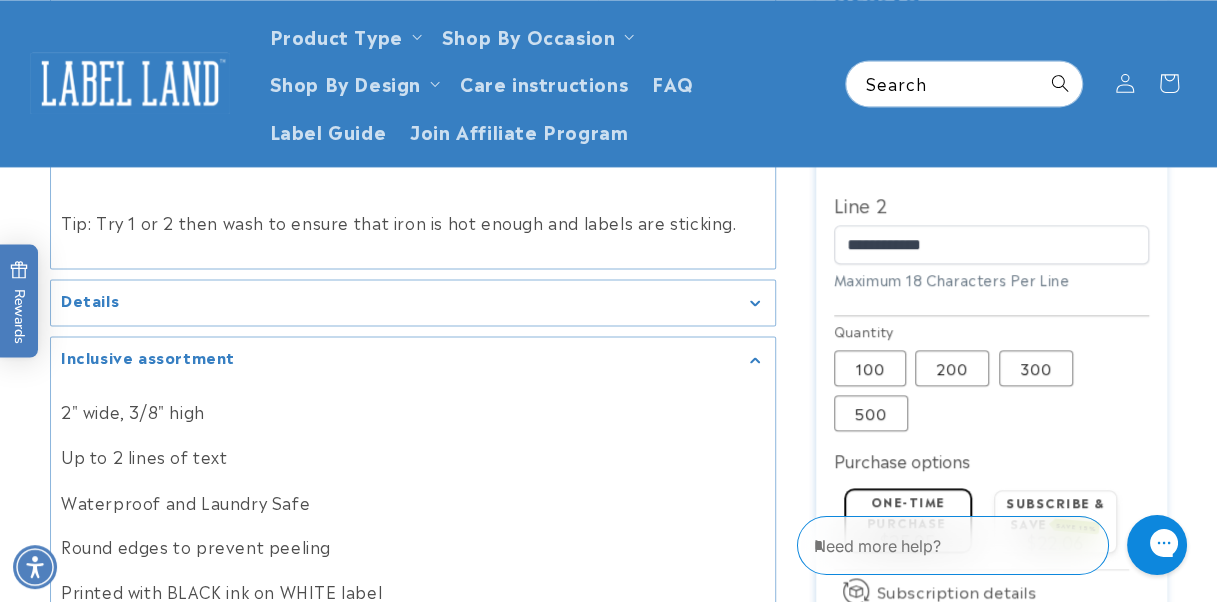 click 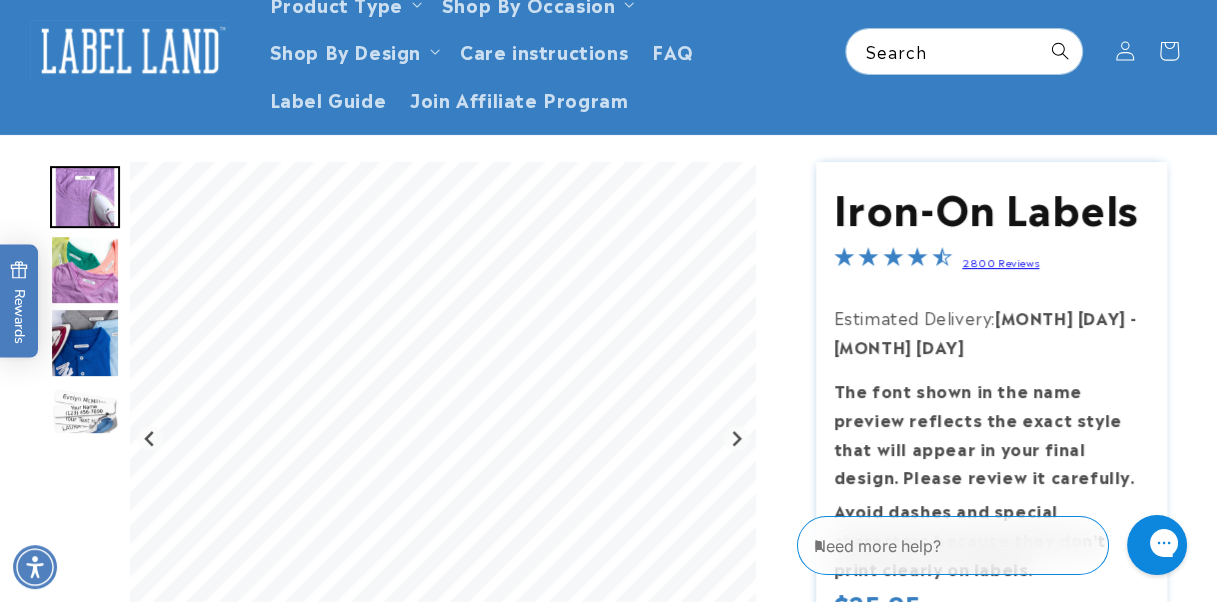 scroll, scrollTop: 0, scrollLeft: 0, axis: both 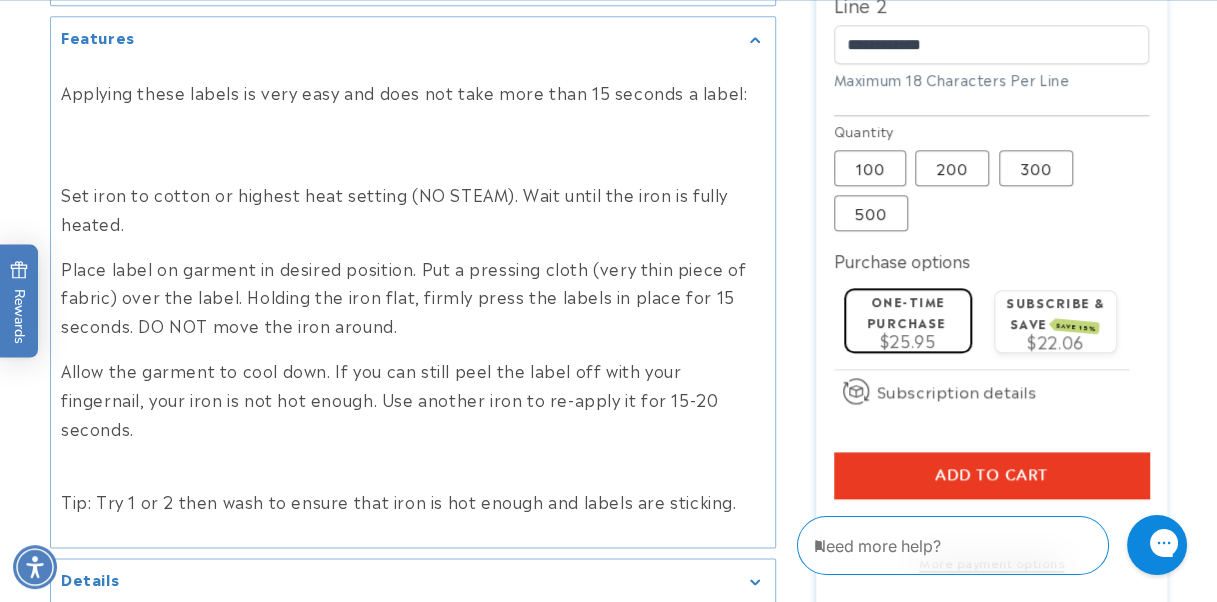 click on "Add to cart" at bounding box center (991, 475) 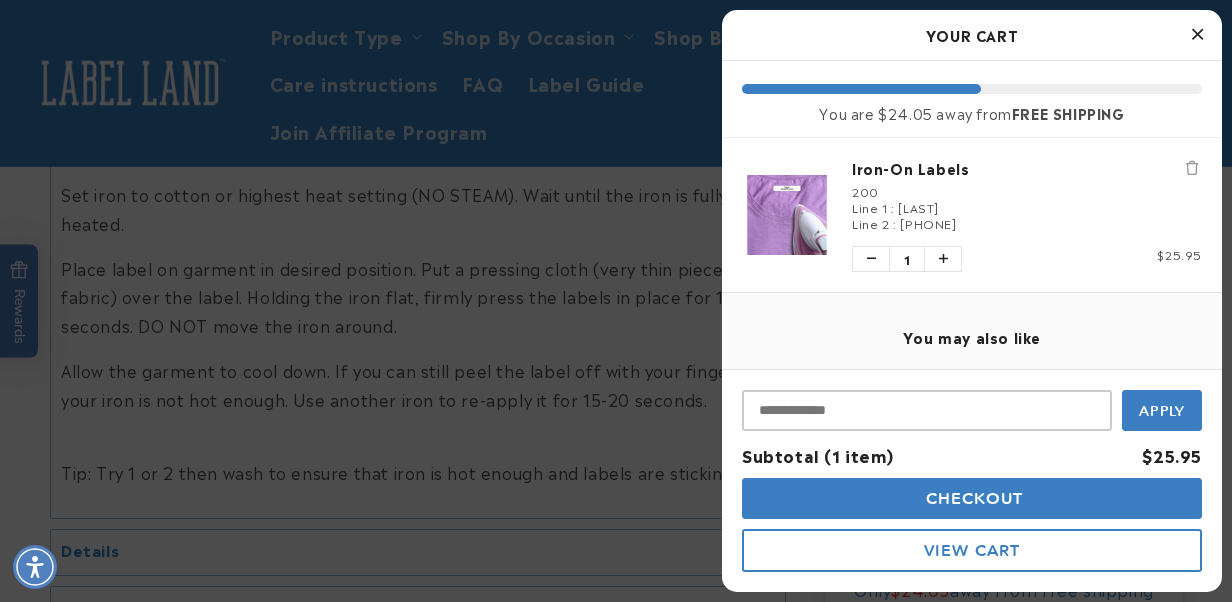 click at bounding box center (1197, 35) 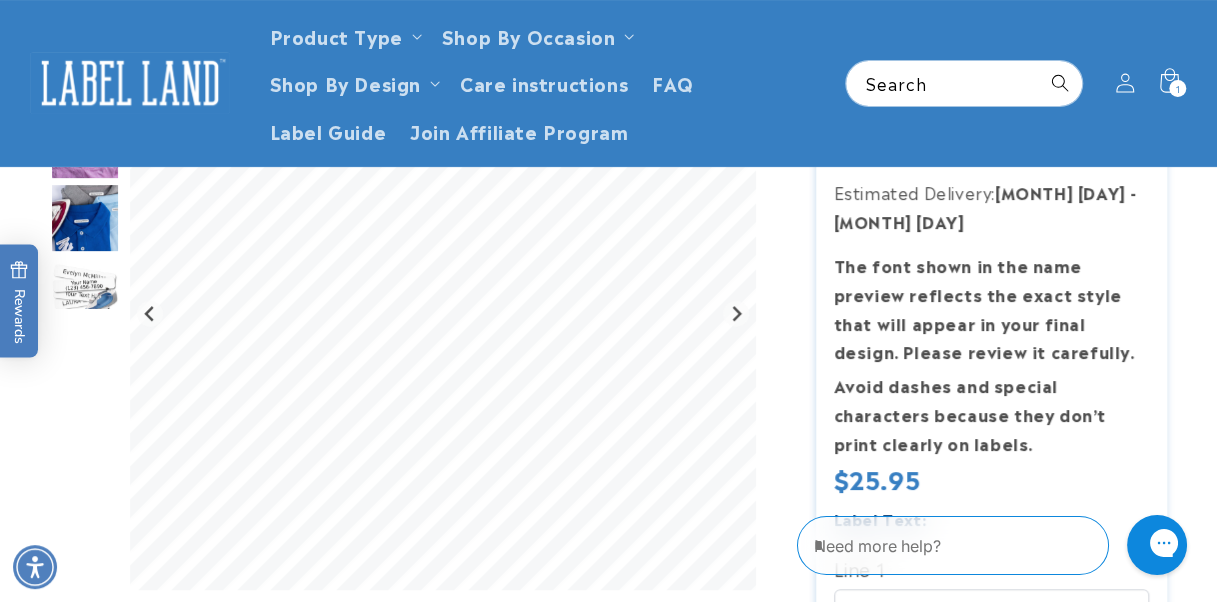 scroll, scrollTop: 155, scrollLeft: 0, axis: vertical 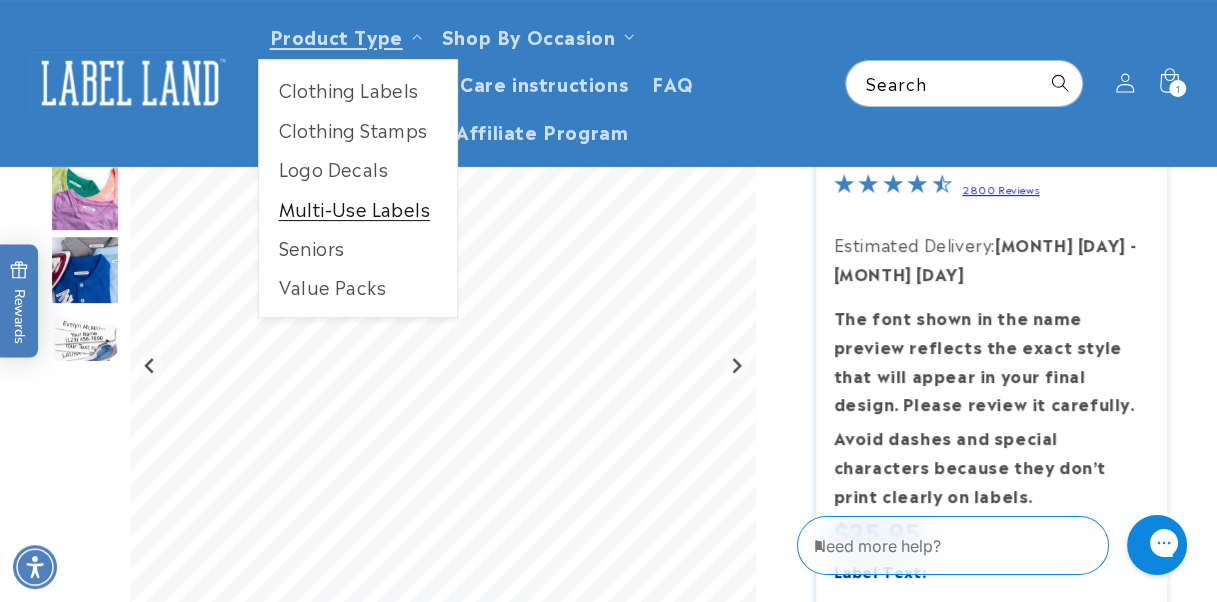 click on "Multi-Use Labels" at bounding box center (358, 208) 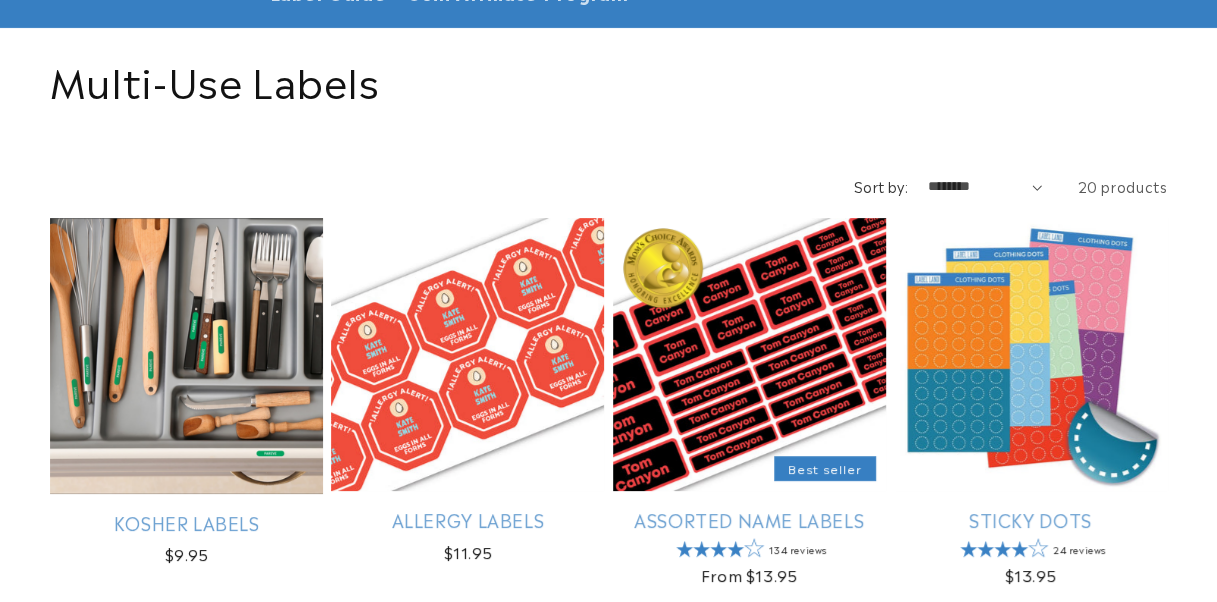 scroll, scrollTop: 189, scrollLeft: 0, axis: vertical 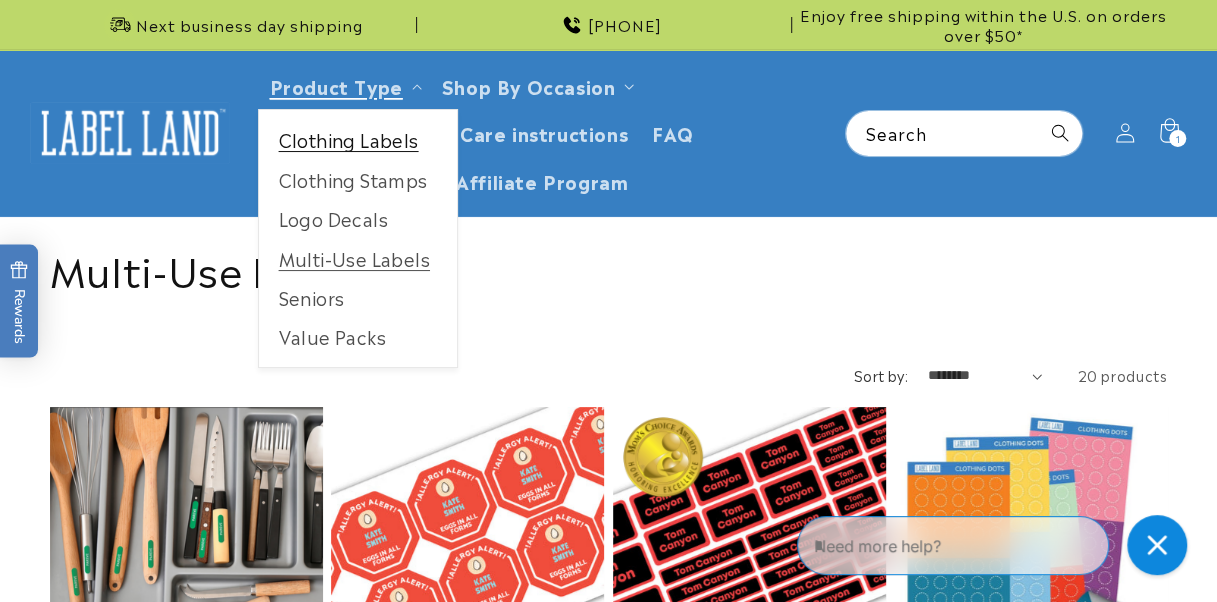 click on "Clothing Labels" at bounding box center [358, 139] 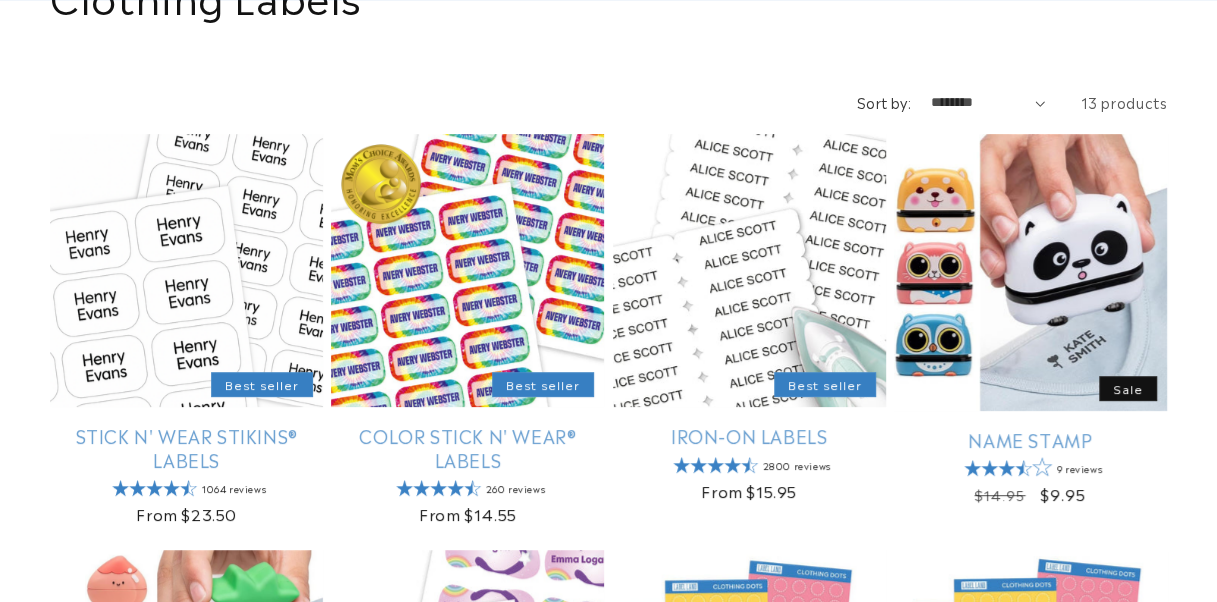 scroll, scrollTop: 273, scrollLeft: 0, axis: vertical 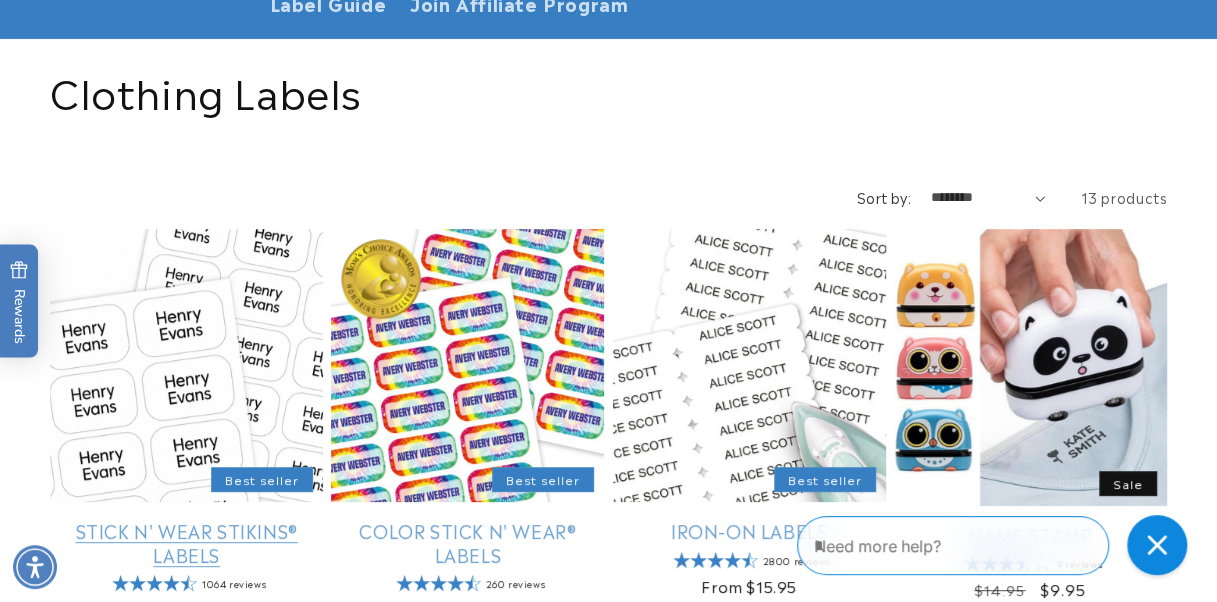 click on "Stick N' Wear Stikins® Labels" at bounding box center [186, 542] 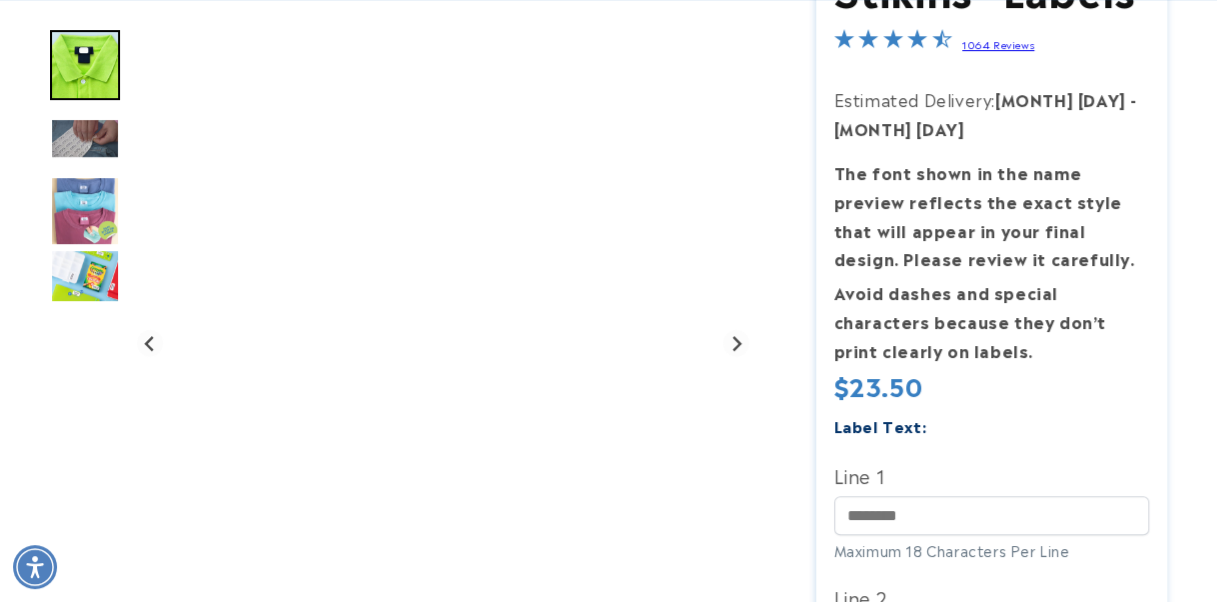 scroll, scrollTop: 761, scrollLeft: 0, axis: vertical 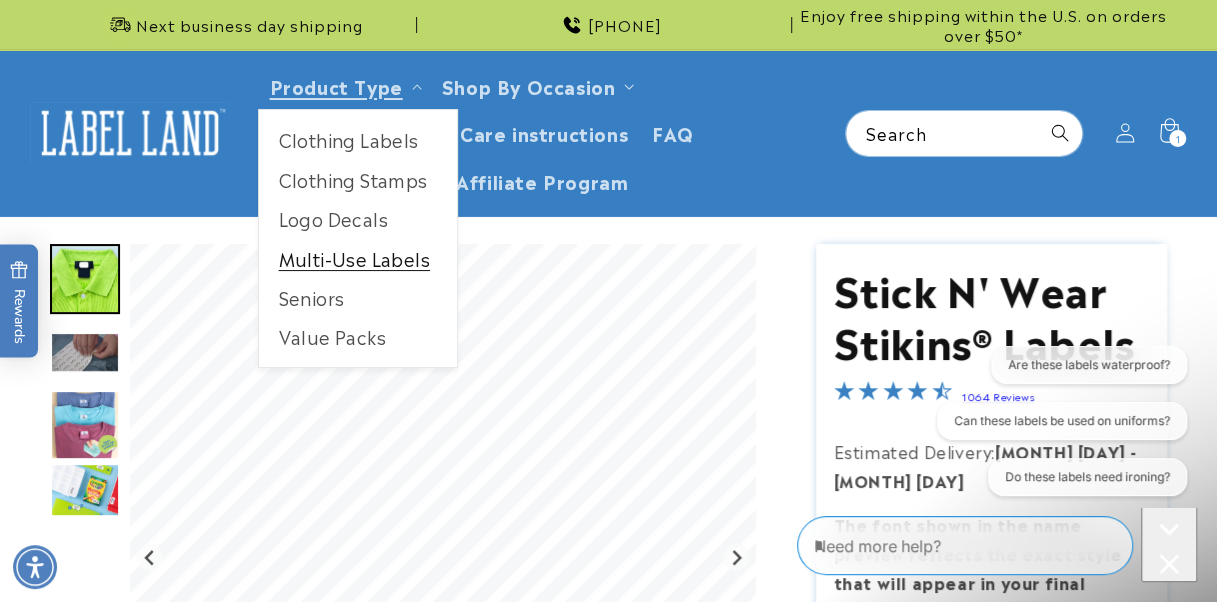 click on "Multi-Use Labels" at bounding box center (358, 258) 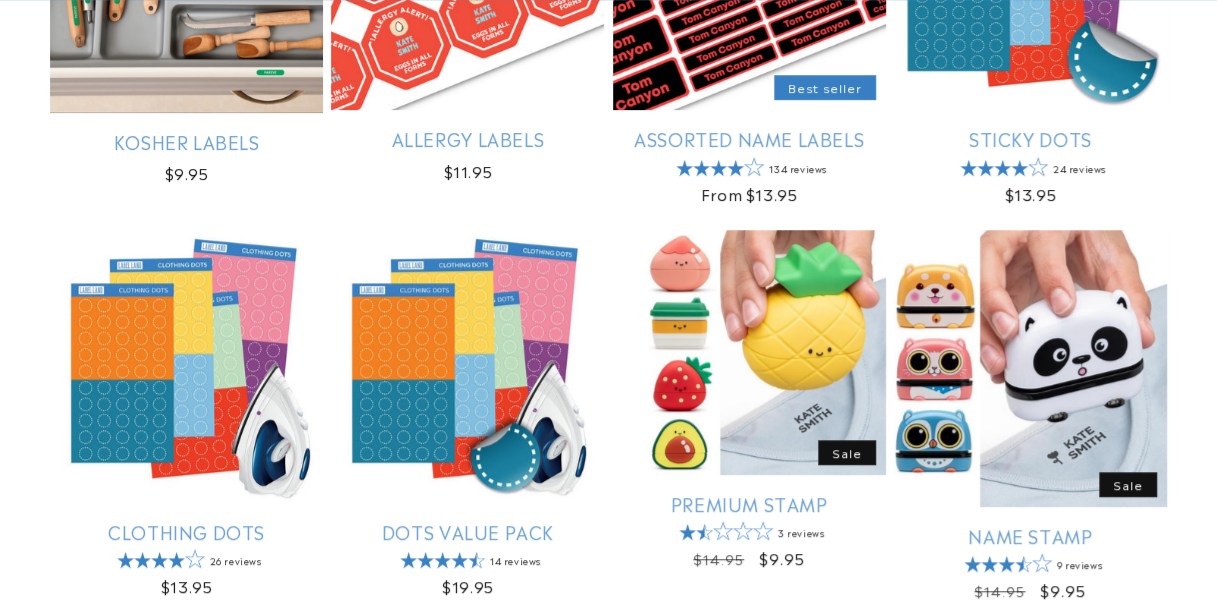 scroll, scrollTop: 699, scrollLeft: 0, axis: vertical 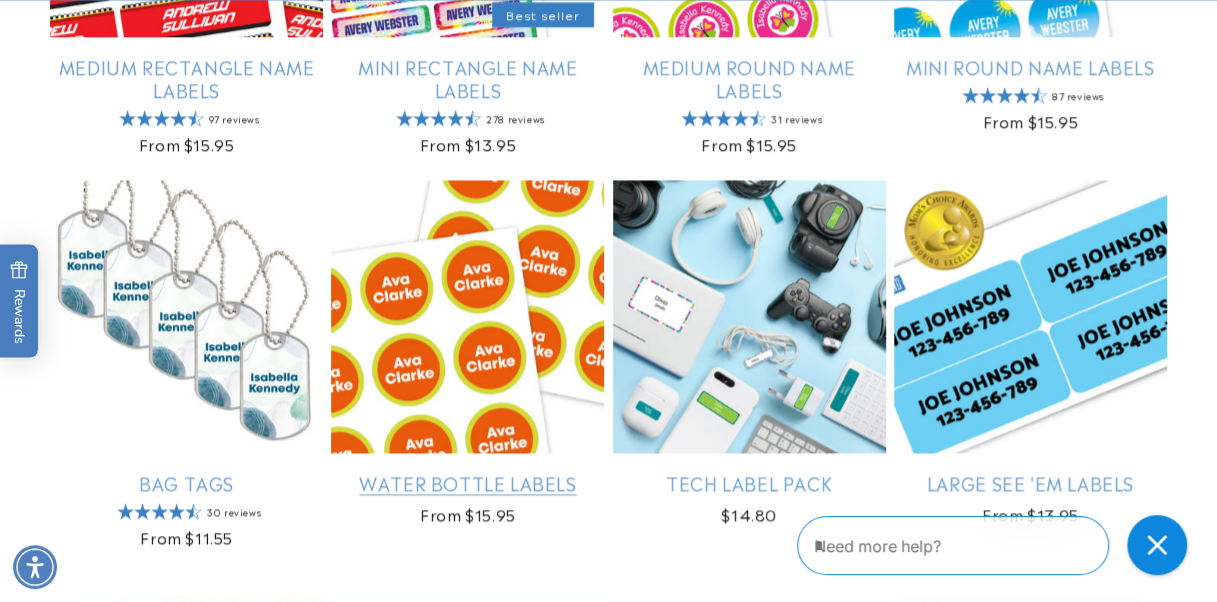 click on "Water Bottle Labels" at bounding box center [467, 482] 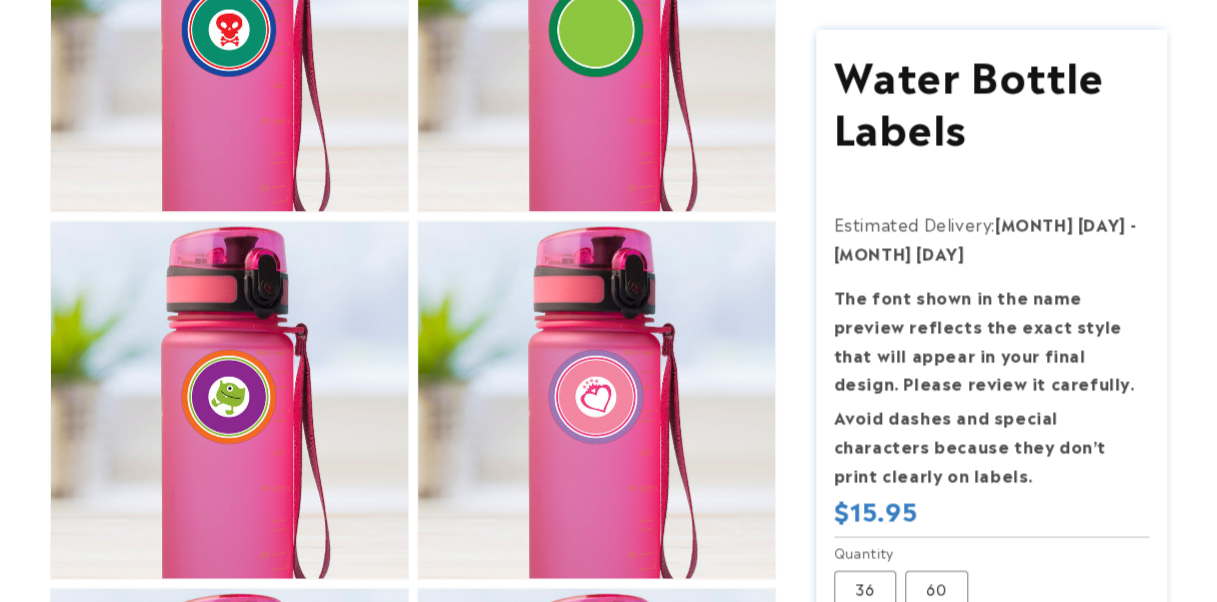 scroll, scrollTop: 2816, scrollLeft: 0, axis: vertical 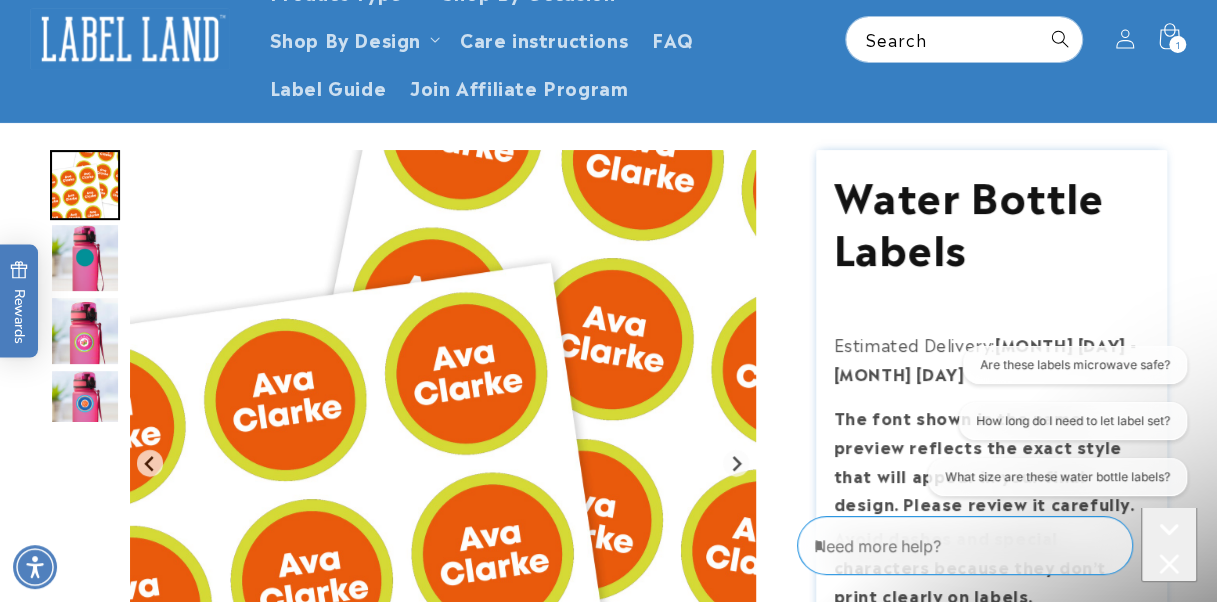 click on "1" at bounding box center (1177, 44) 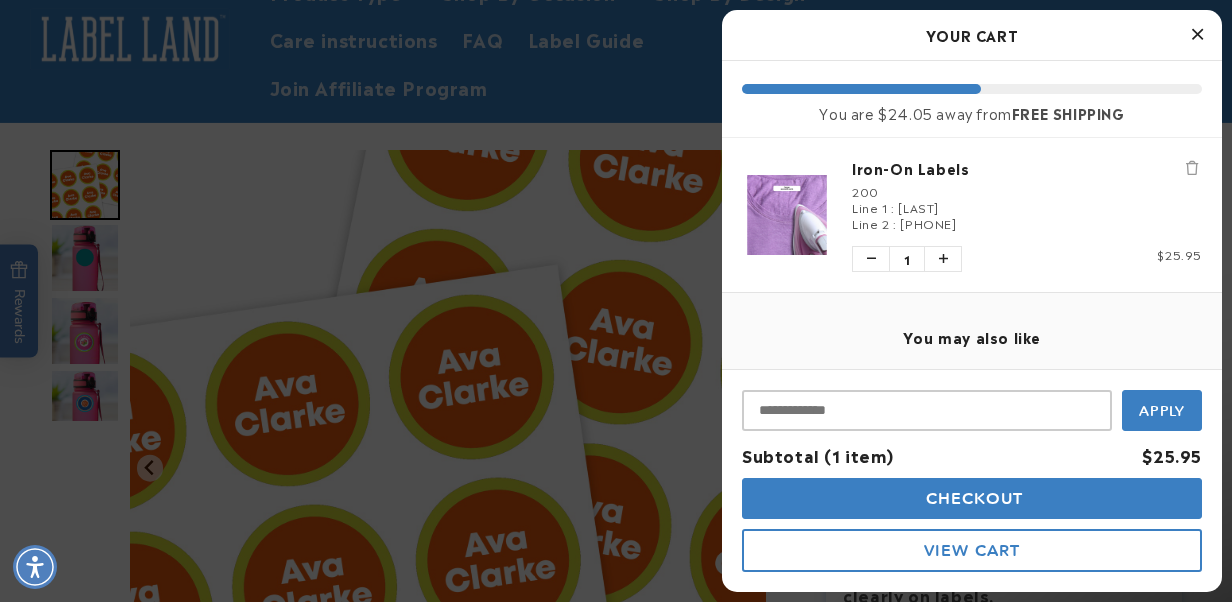 click on "Checkout" at bounding box center [972, 498] 